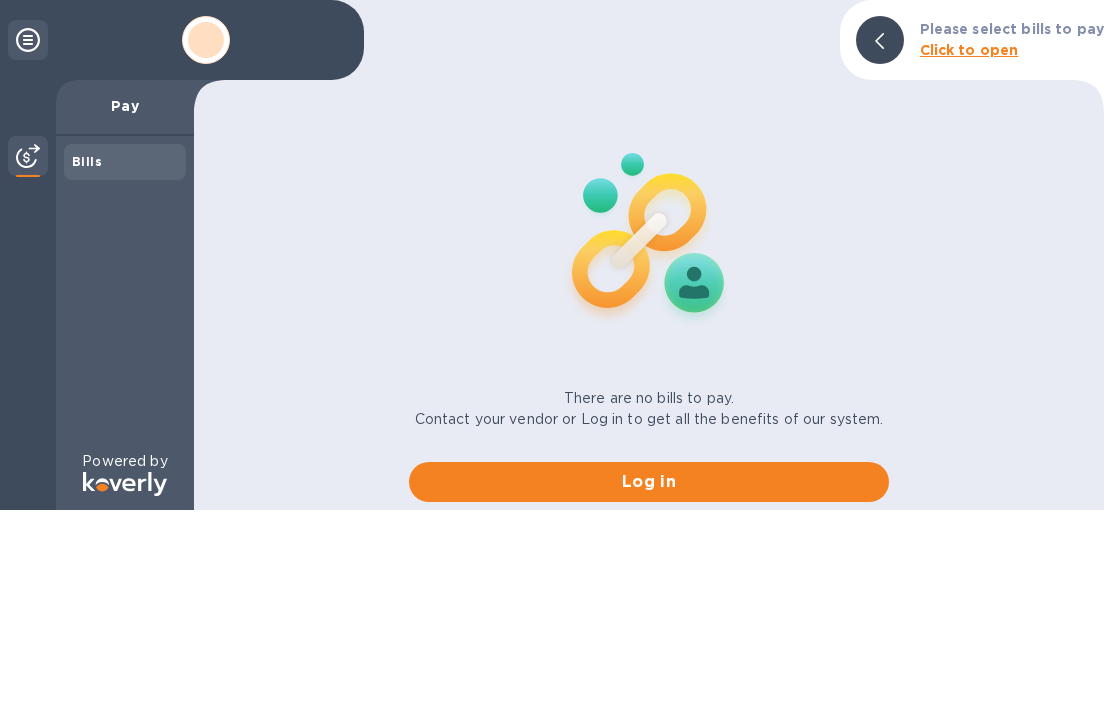 scroll, scrollTop: 0, scrollLeft: 0, axis: both 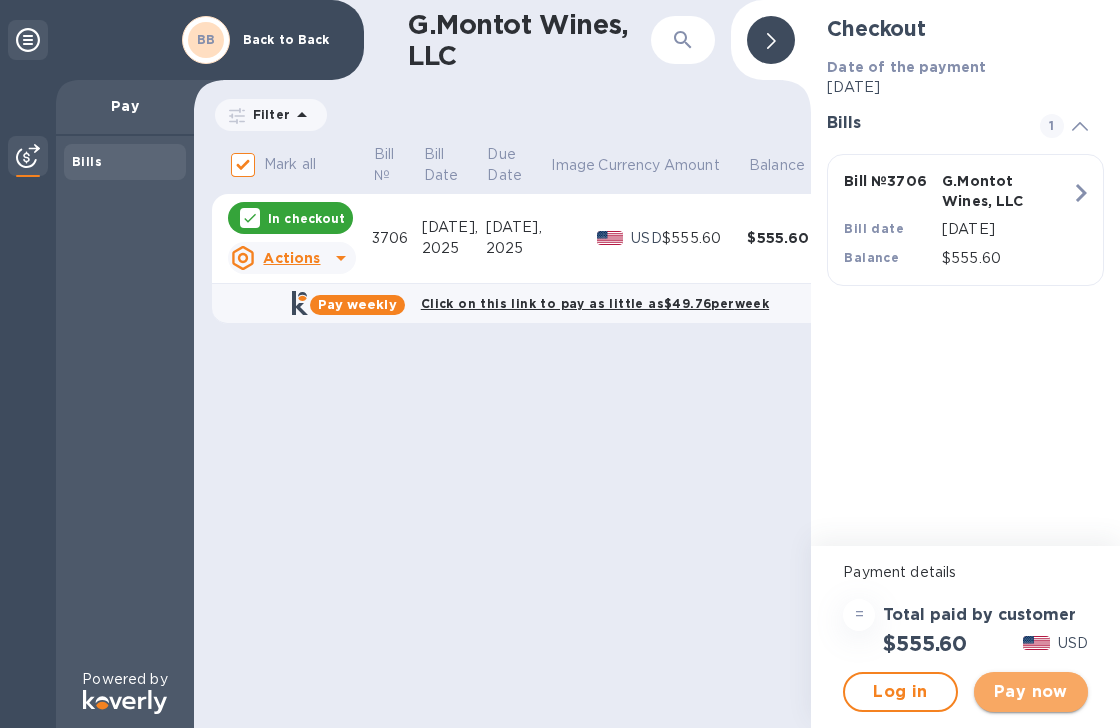 click on "Pay now" at bounding box center (1031, 692) 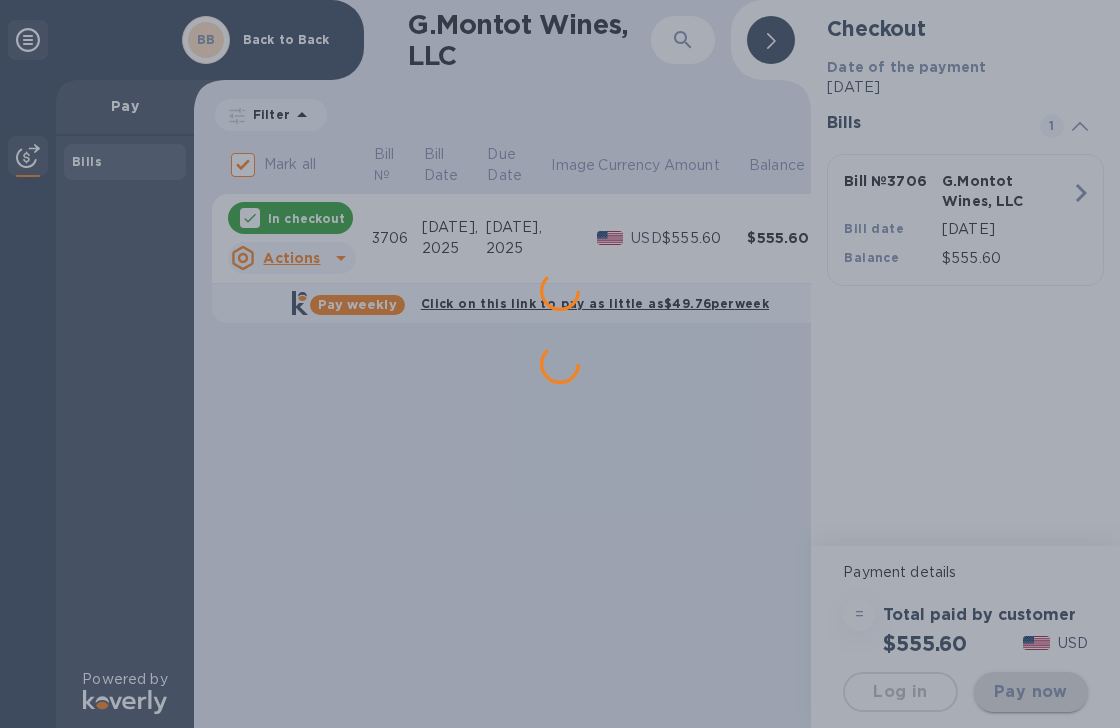 scroll, scrollTop: 0, scrollLeft: 0, axis: both 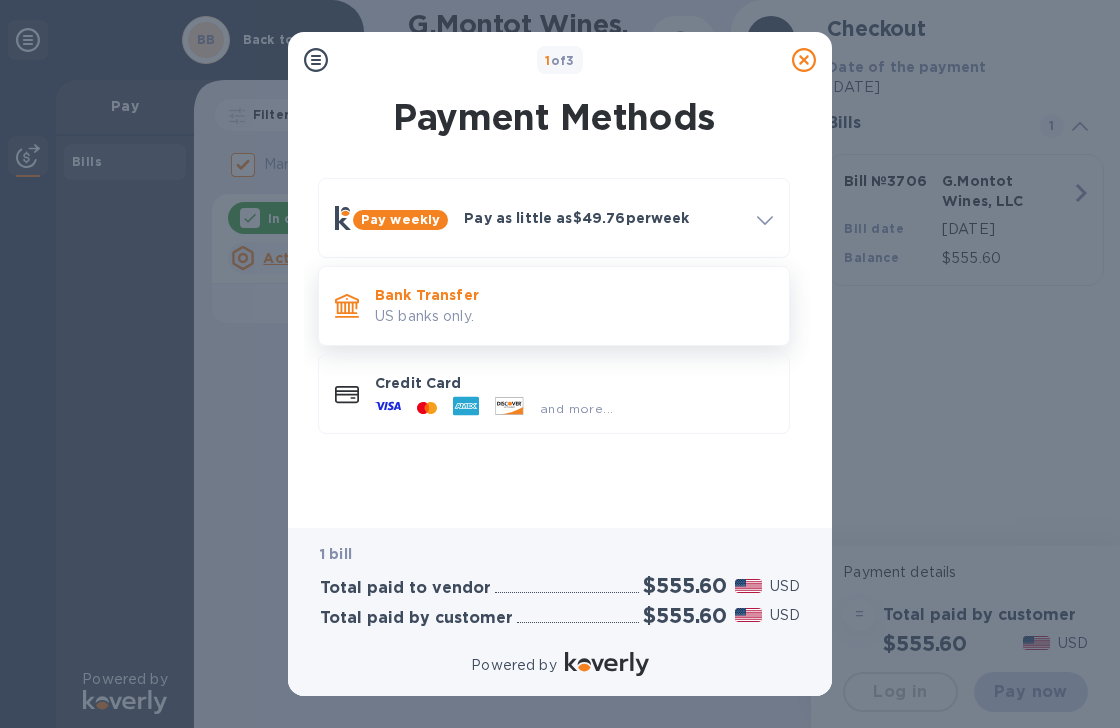 click on "Bank Transfer" at bounding box center (574, 295) 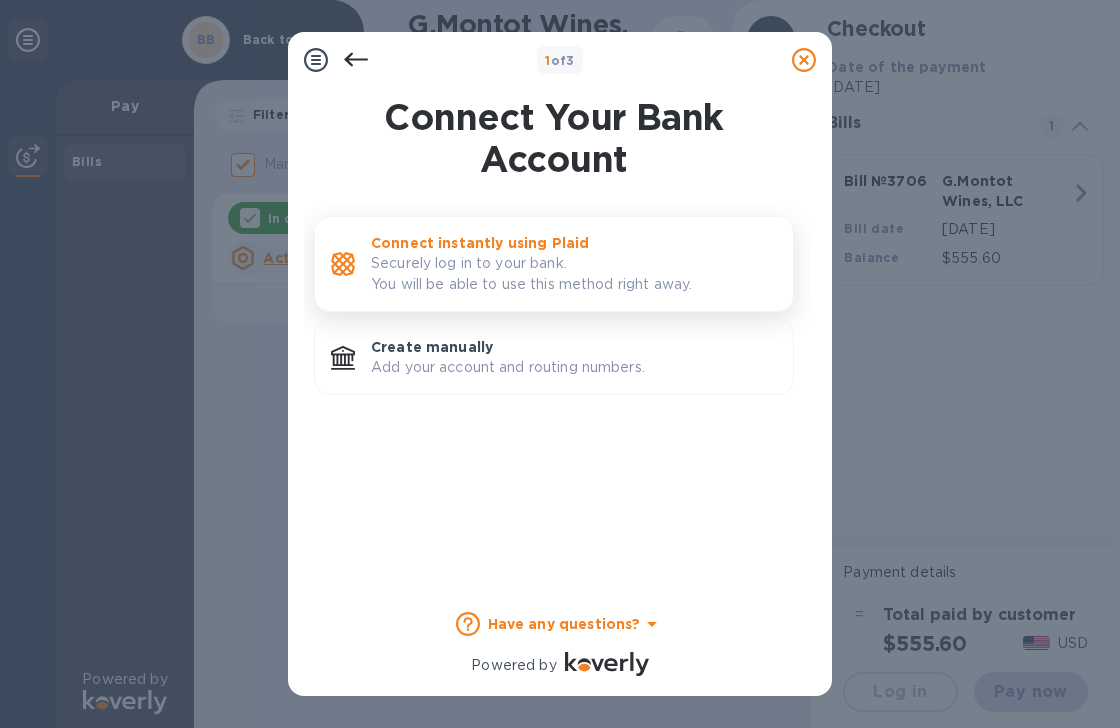 click on "Securely log in to your bank.   You will be able to use this method right away." at bounding box center (574, 274) 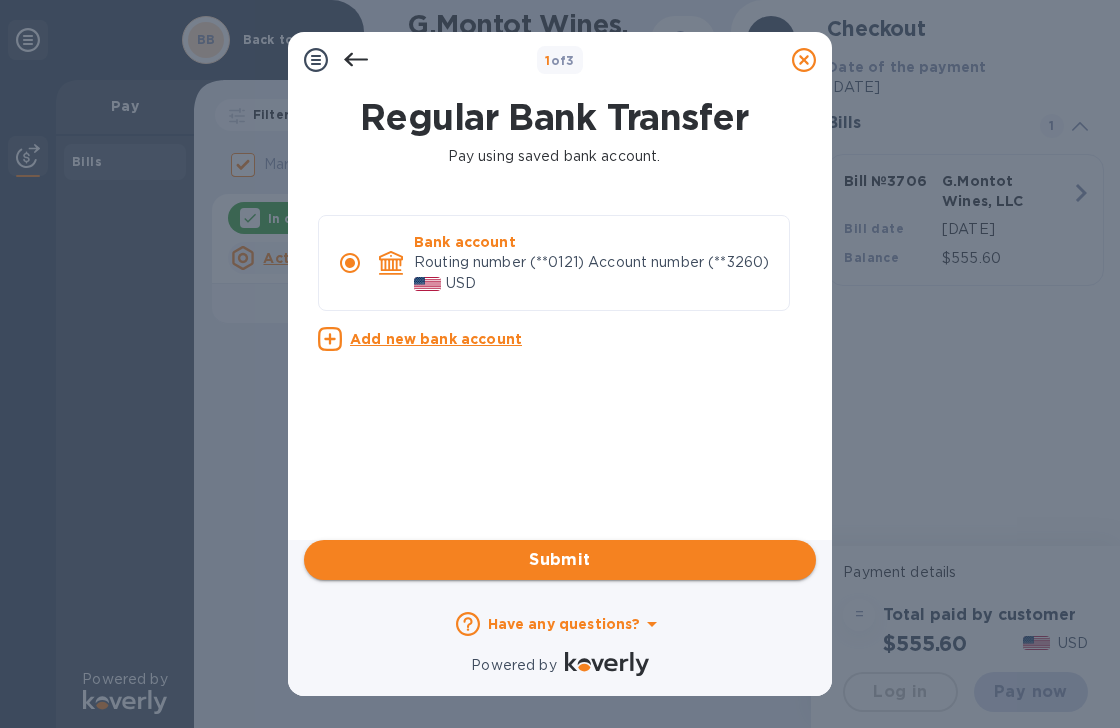 click on "Submit" at bounding box center [560, 560] 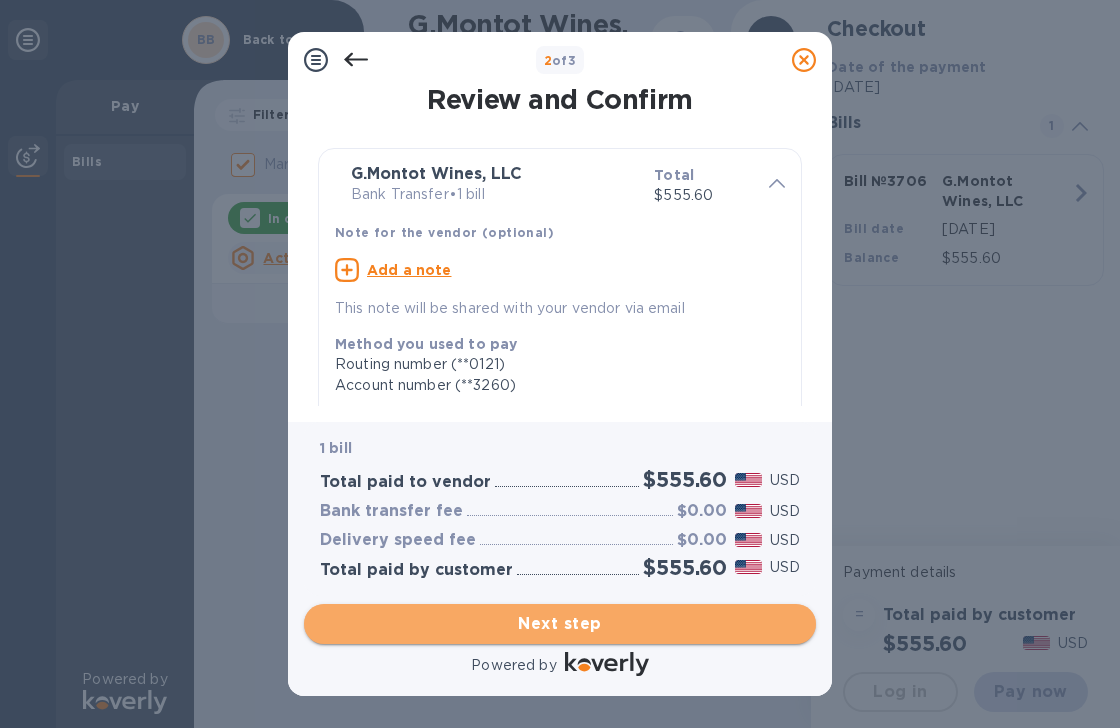 click on "Next step" at bounding box center [560, 624] 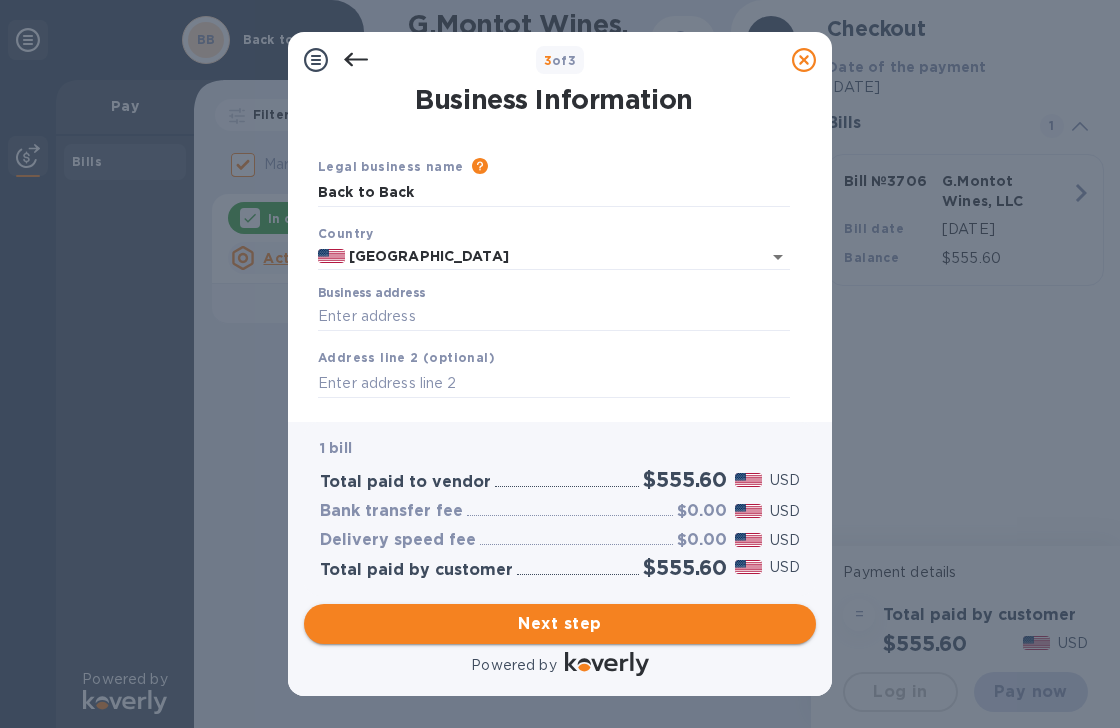 click on "Next step" at bounding box center (560, 624) 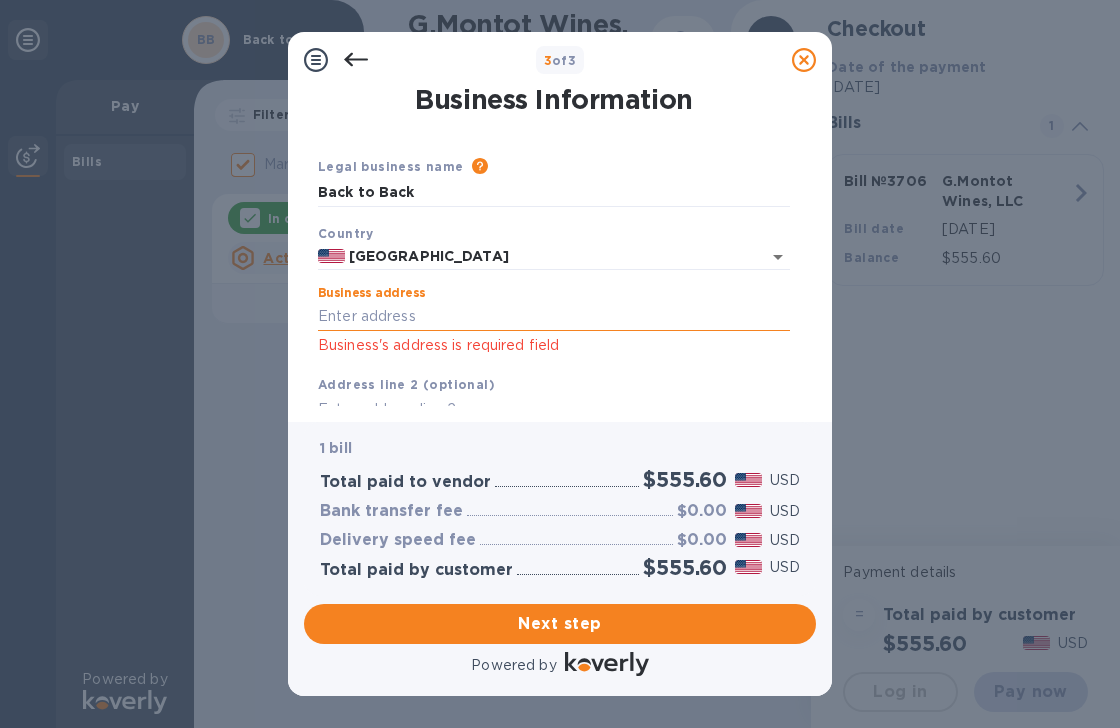 click on "Business address" at bounding box center (554, 317) 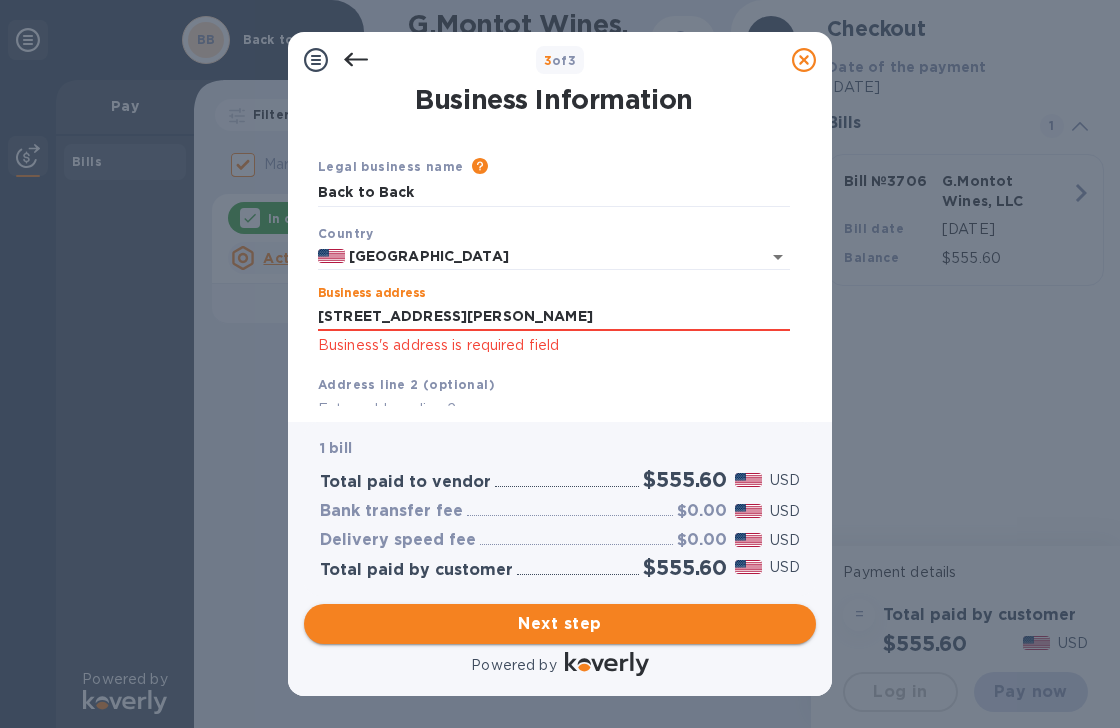 click on "Next step" at bounding box center [560, 624] 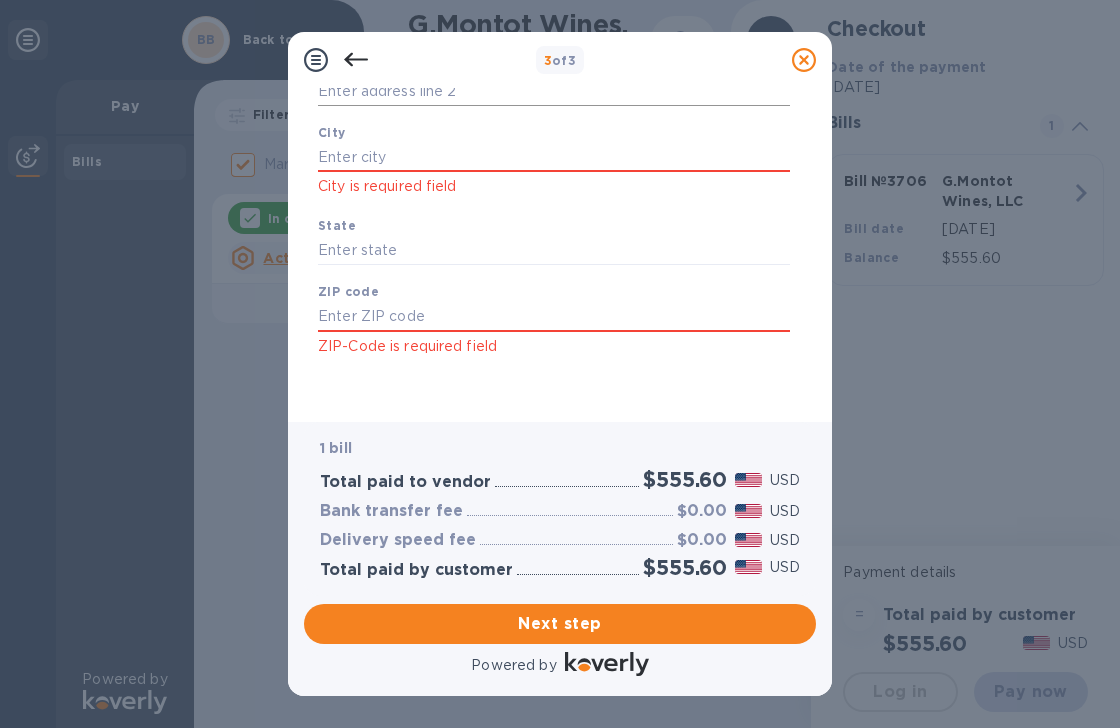 scroll, scrollTop: 196, scrollLeft: 0, axis: vertical 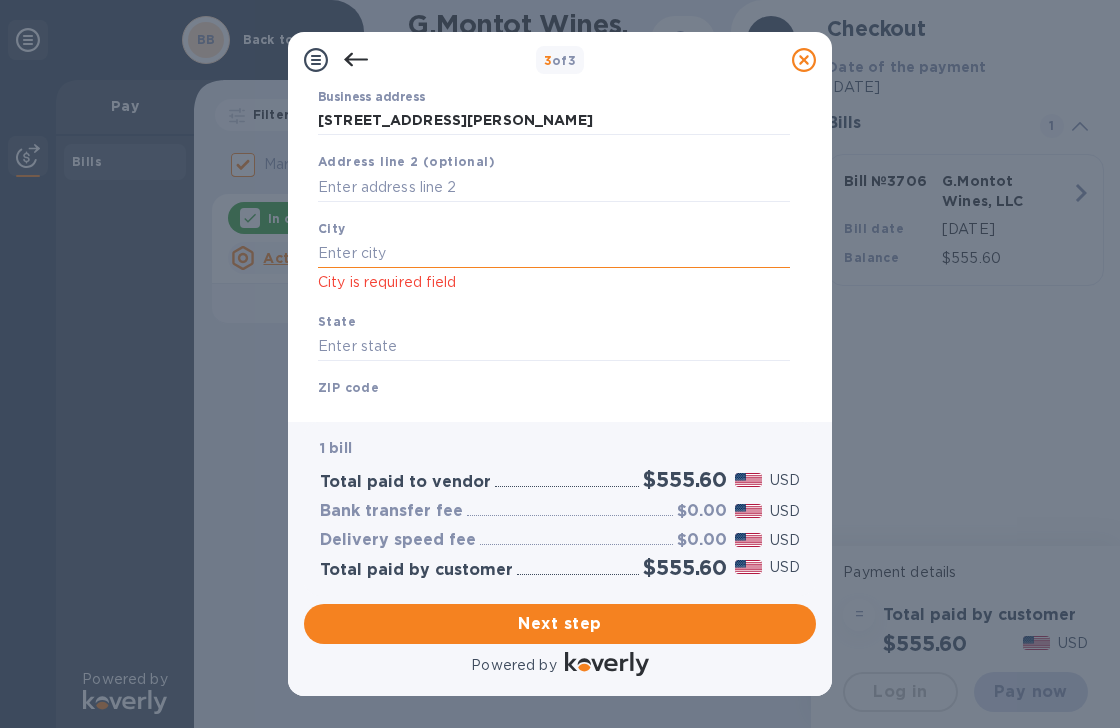 click at bounding box center (554, 254) 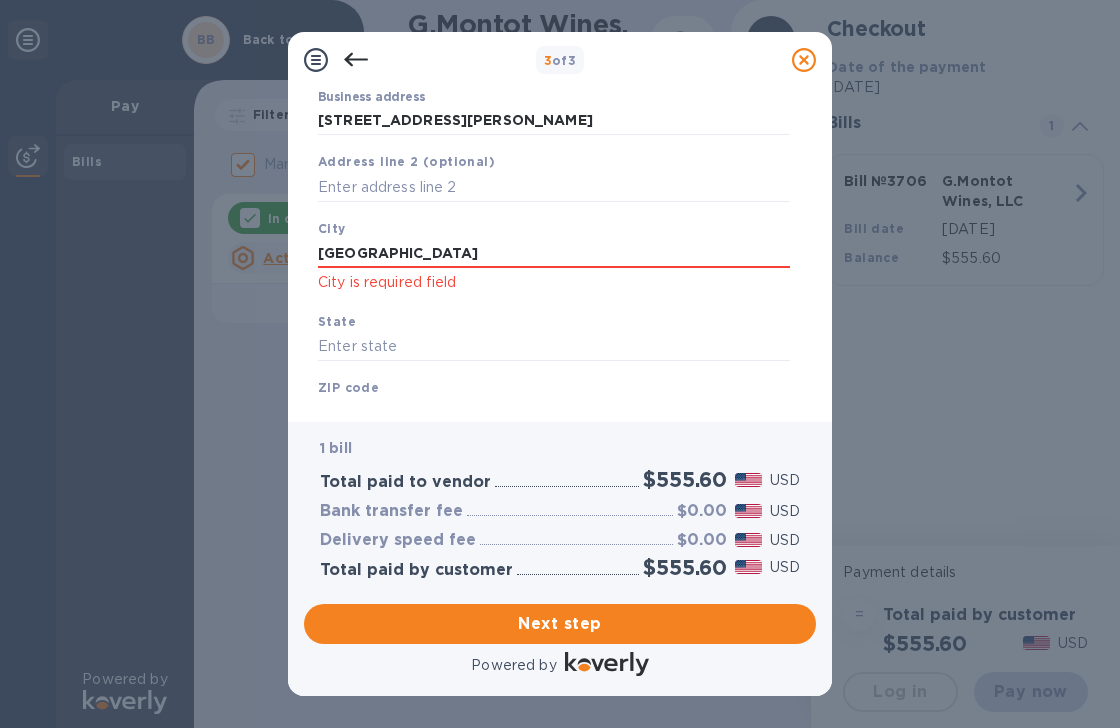 type on "[GEOGRAPHIC_DATA]" 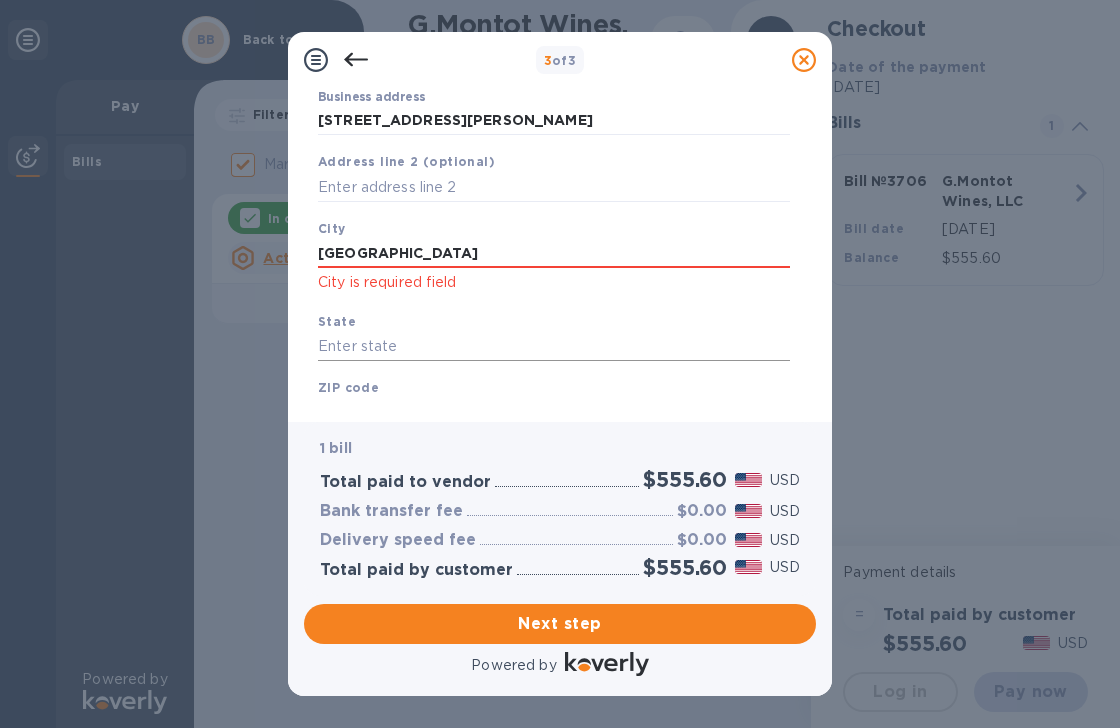 click at bounding box center [554, 346] 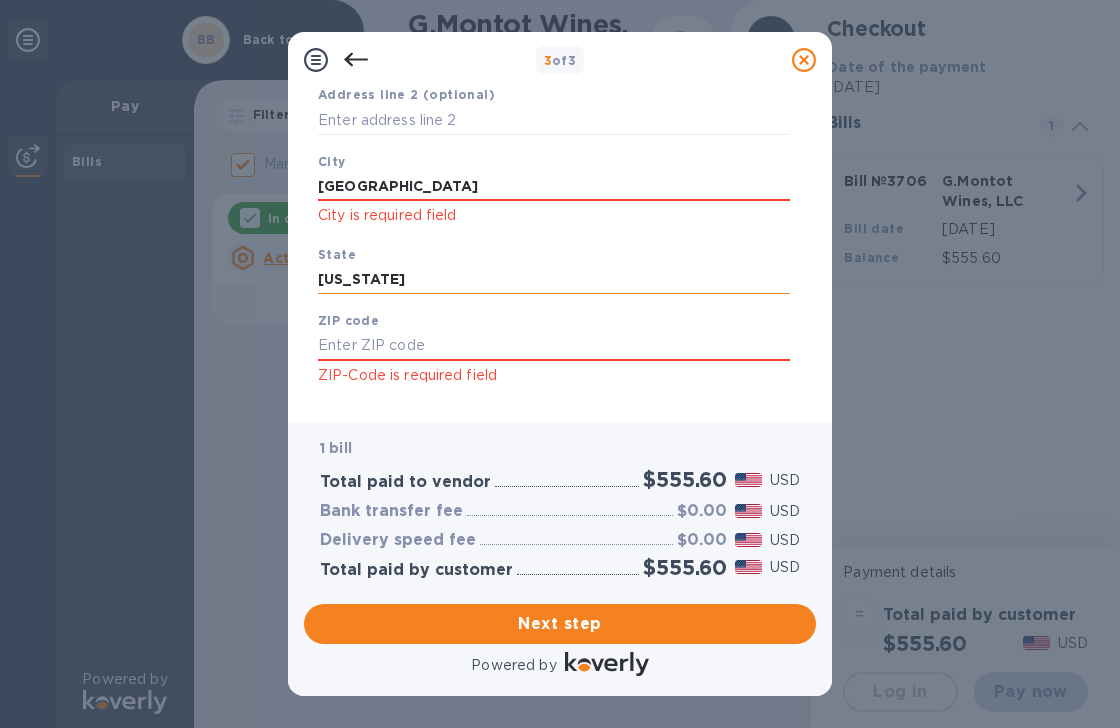 scroll, scrollTop: 291, scrollLeft: 0, axis: vertical 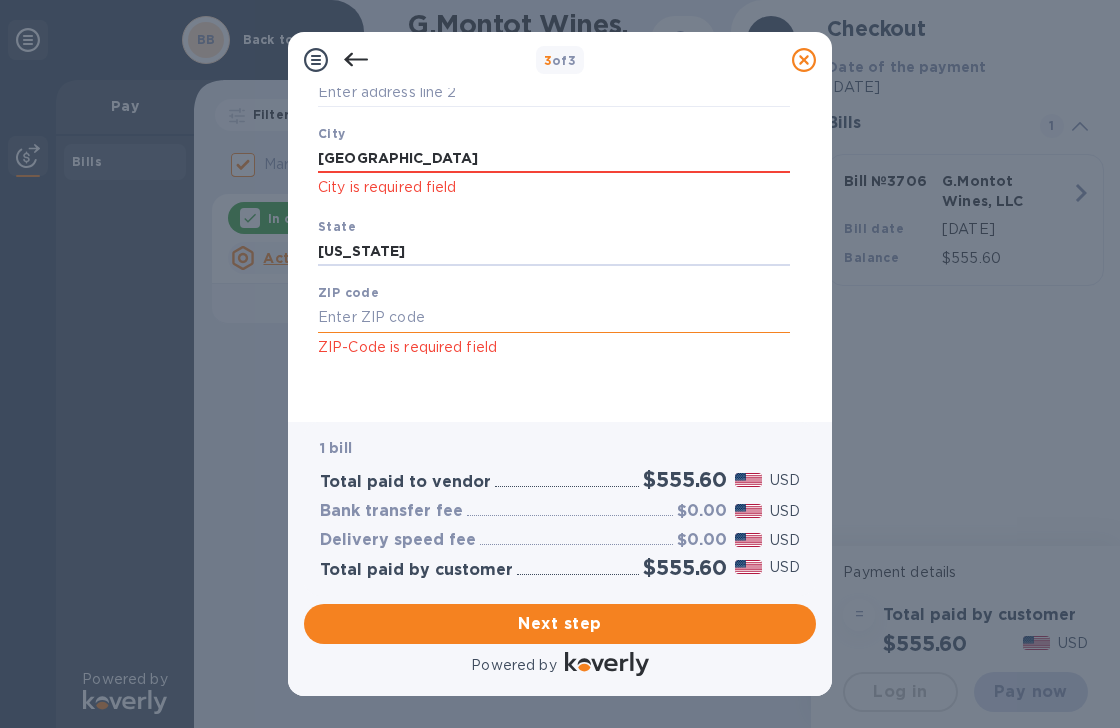 type on "[US_STATE]" 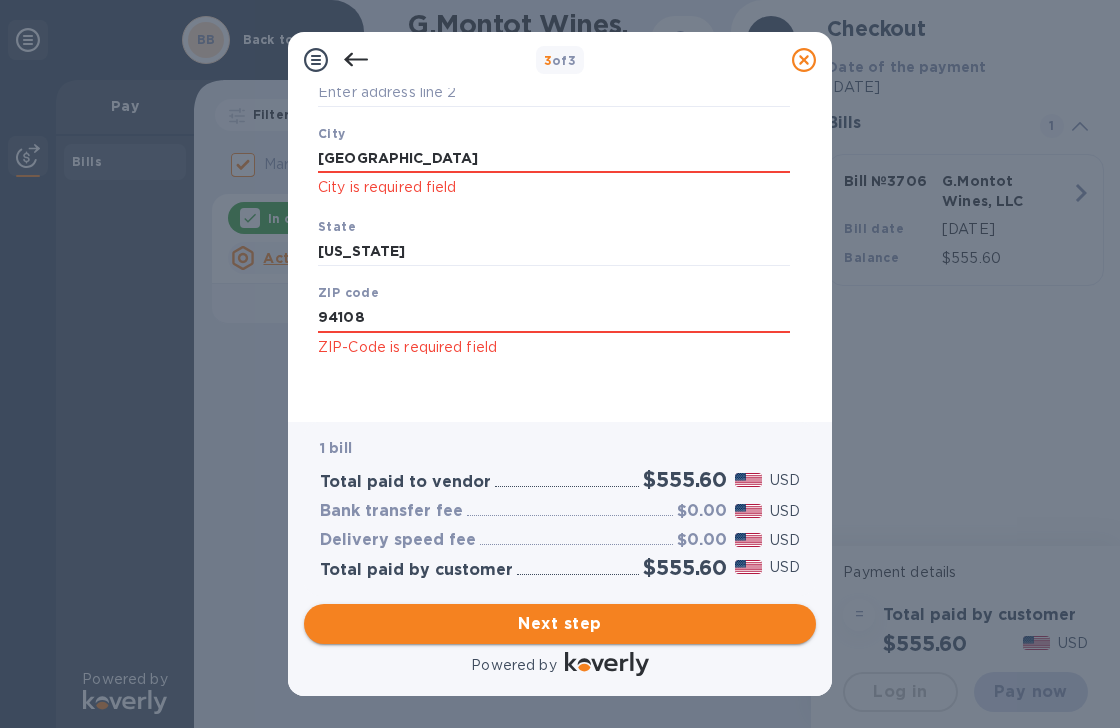 type on "94108" 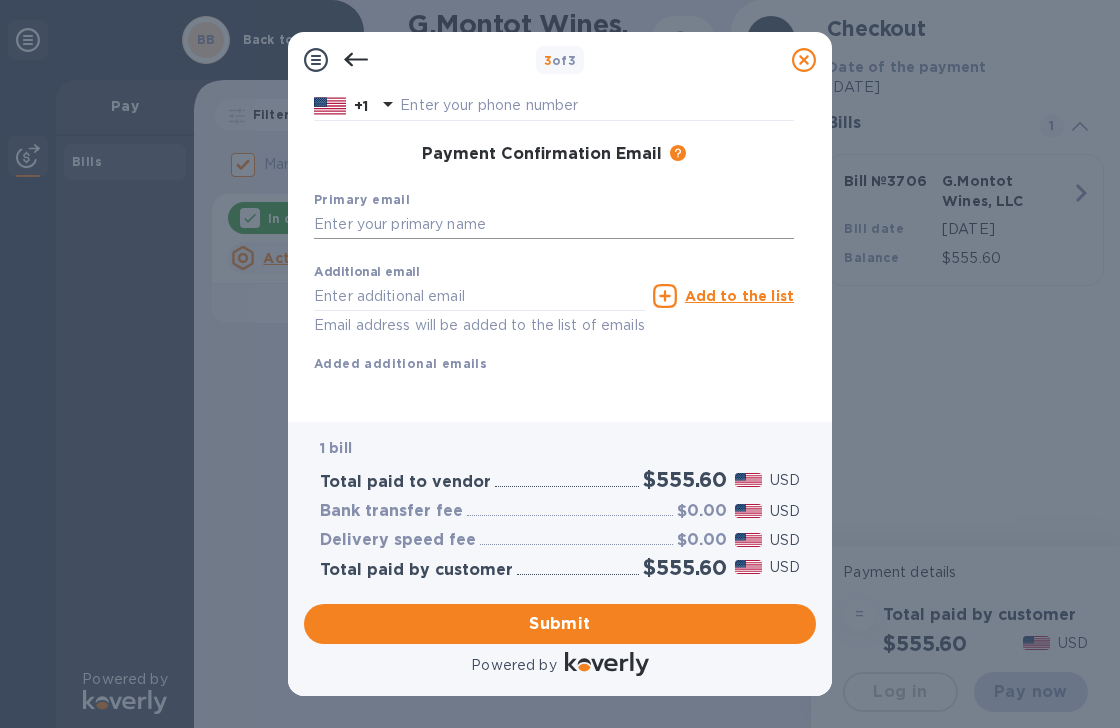 click at bounding box center [554, 225] 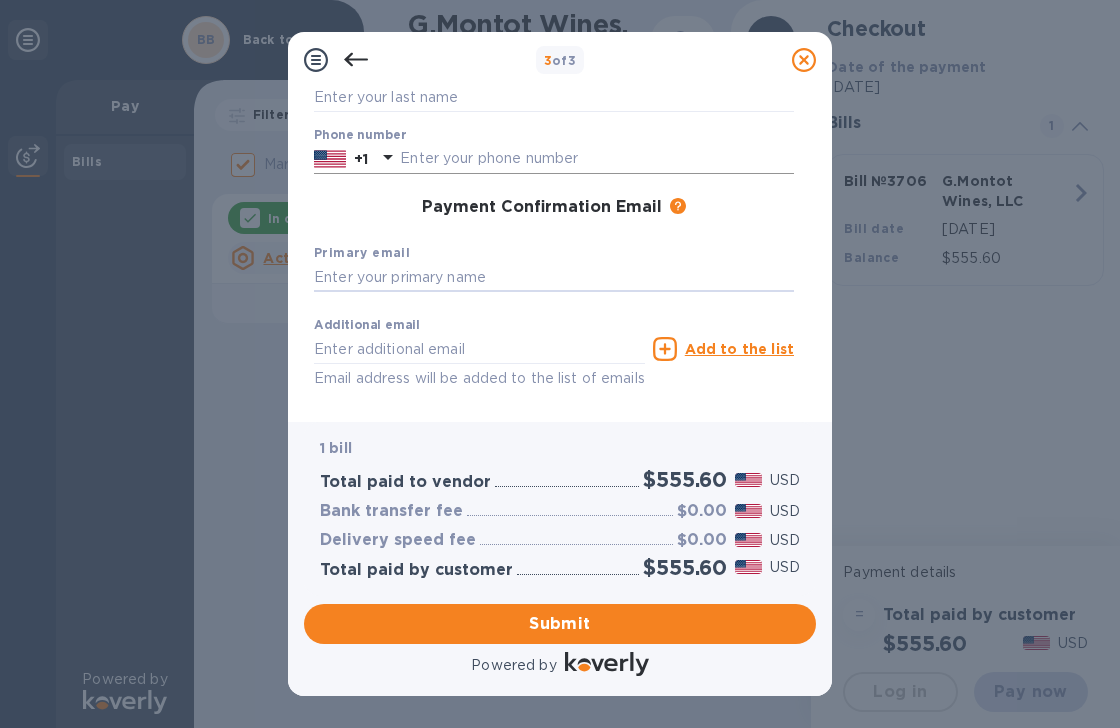 click at bounding box center (597, 159) 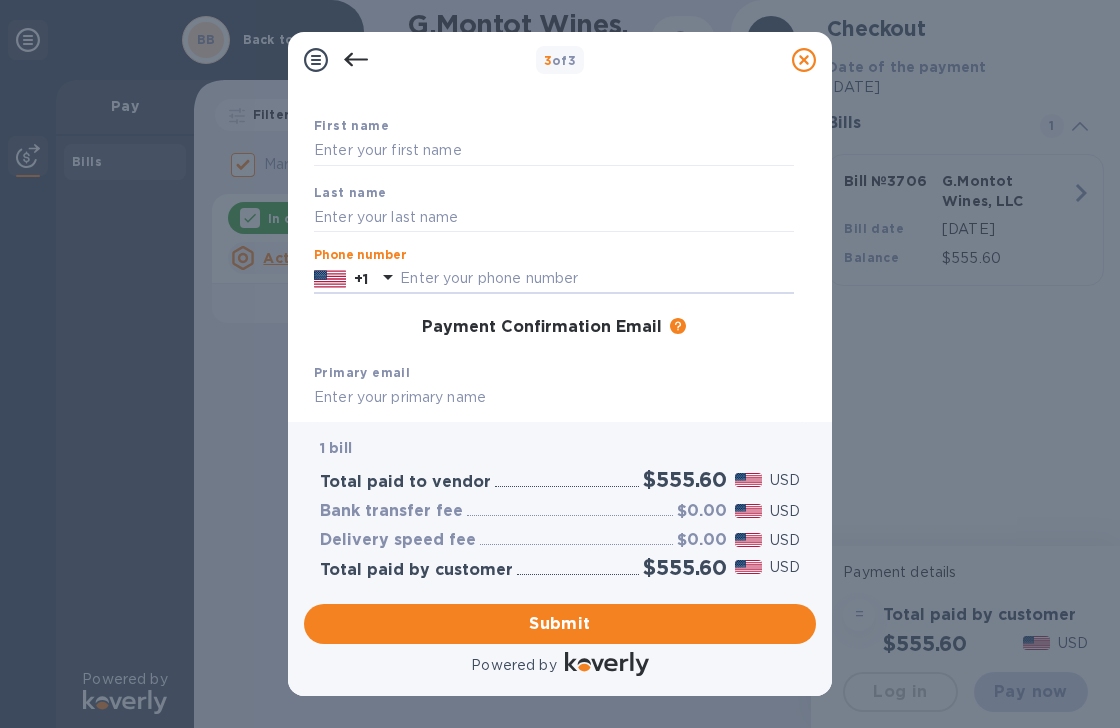 scroll, scrollTop: 90, scrollLeft: 0, axis: vertical 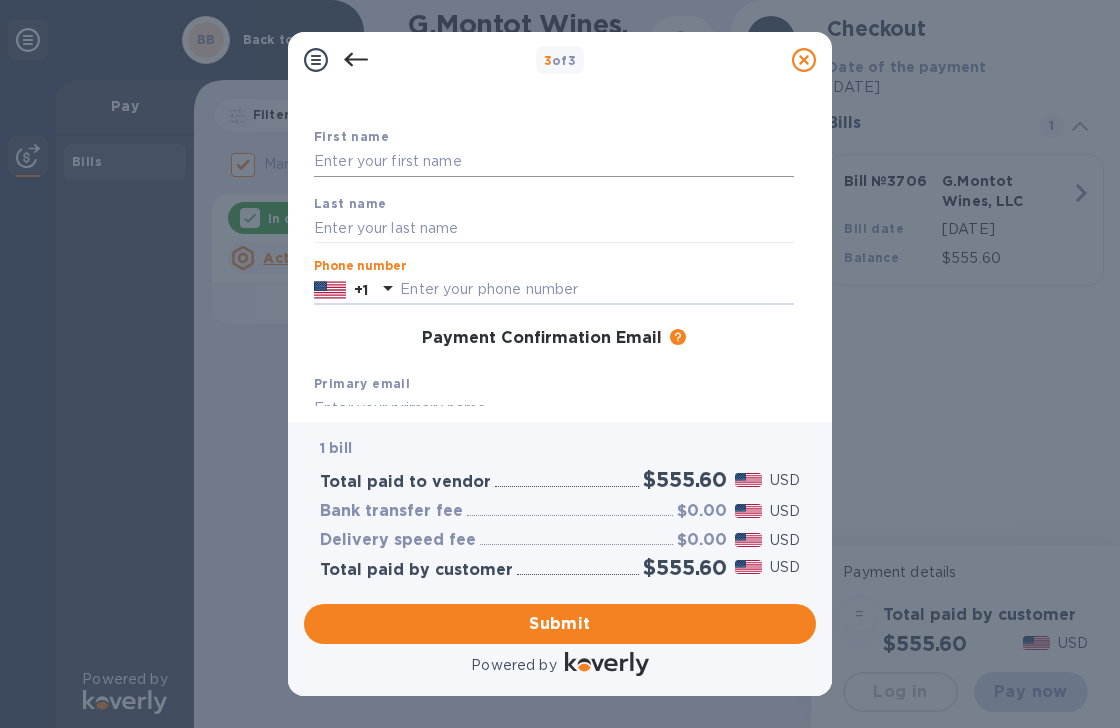 click at bounding box center [554, 162] 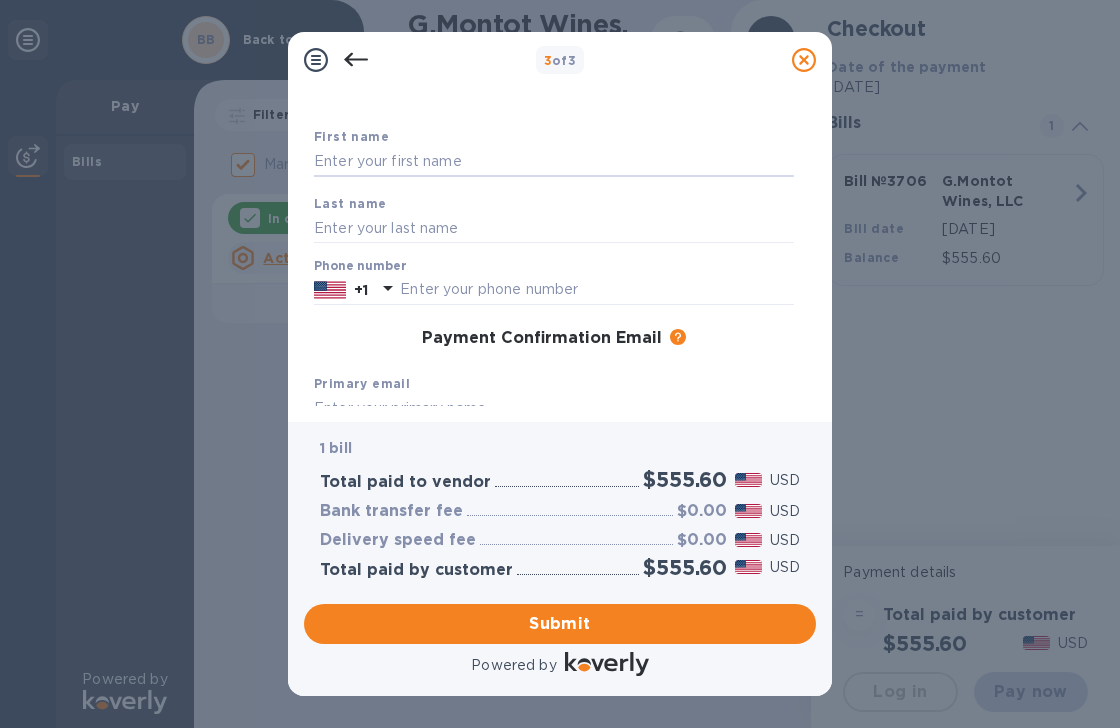 type on "[PERSON_NAME]" 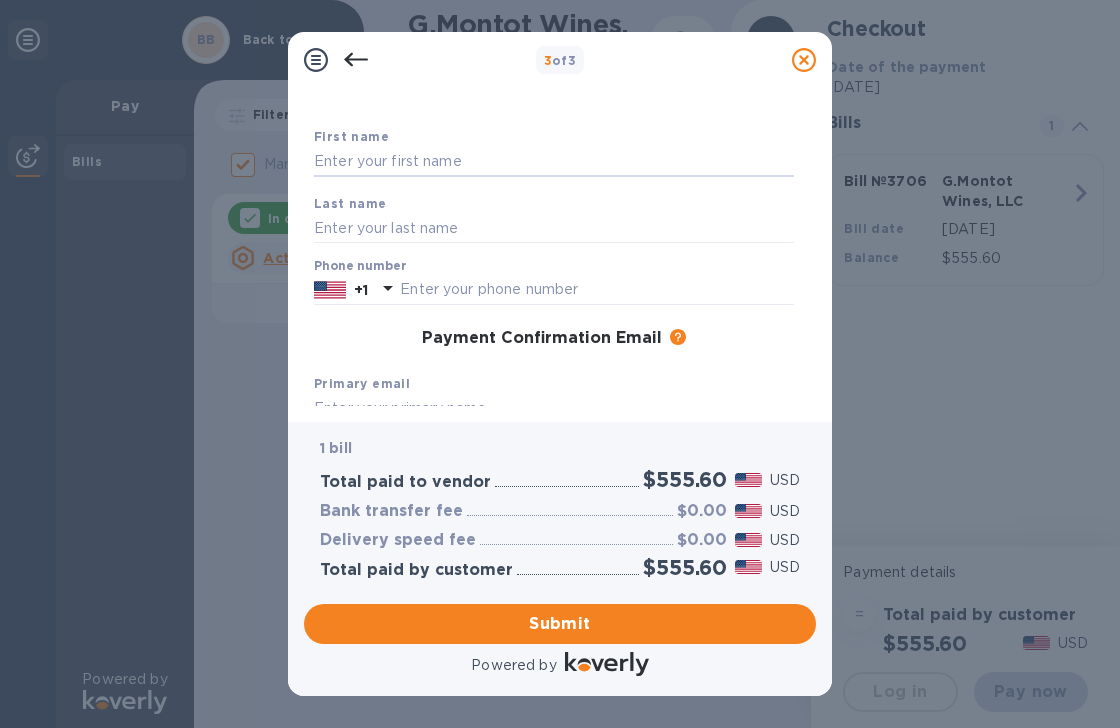 type on "Hom" 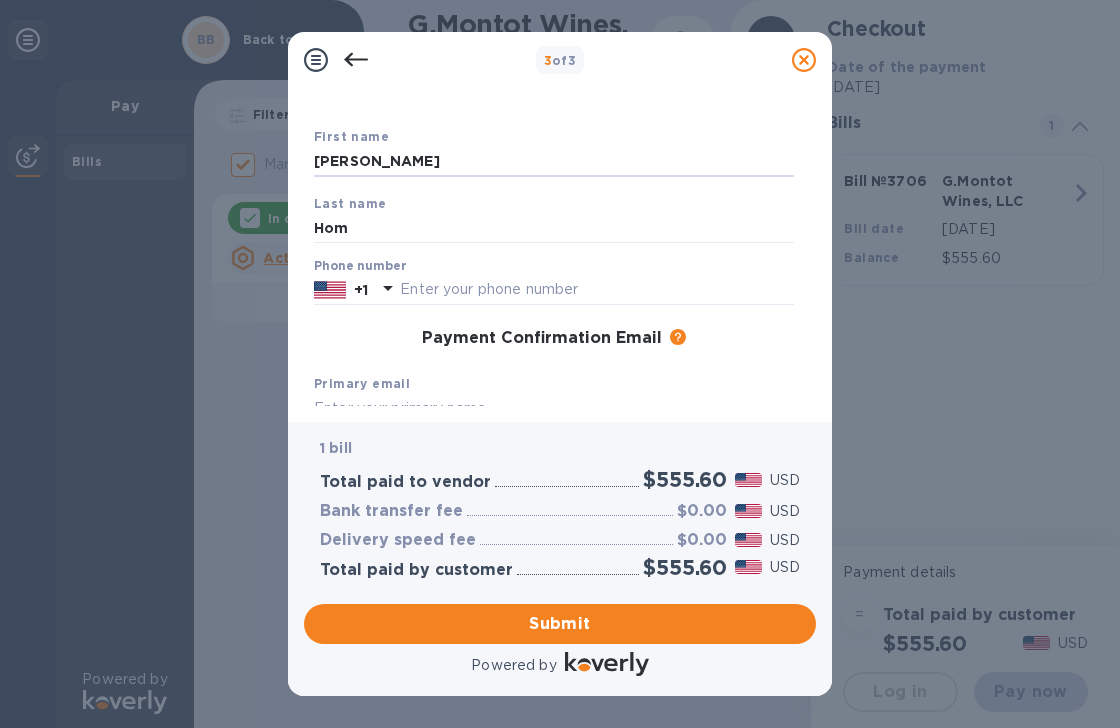 type on "4153856875" 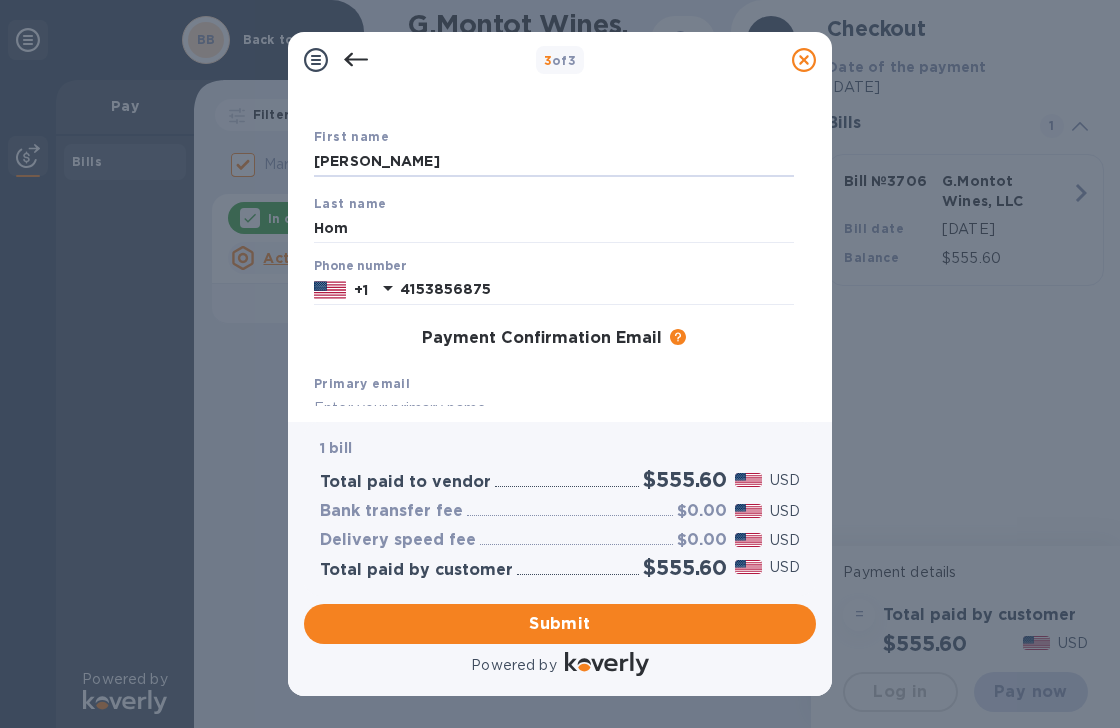 type on "[PERSON_NAME][EMAIL_ADDRESS][DOMAIN_NAME]" 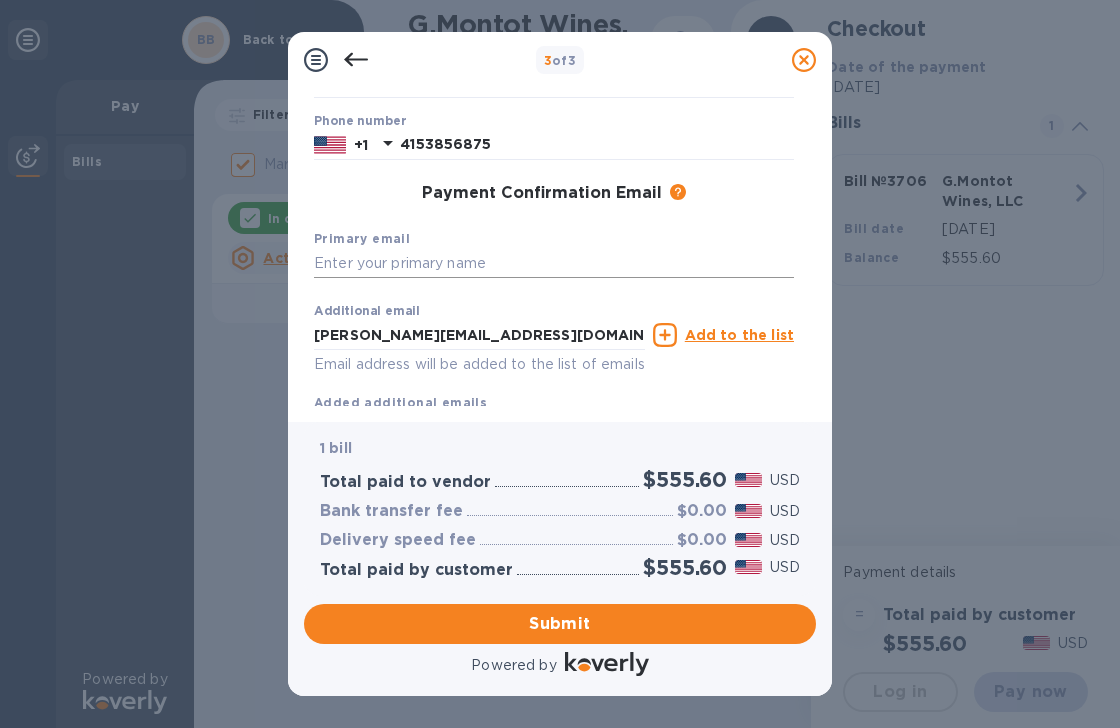 scroll, scrollTop: 252, scrollLeft: 0, axis: vertical 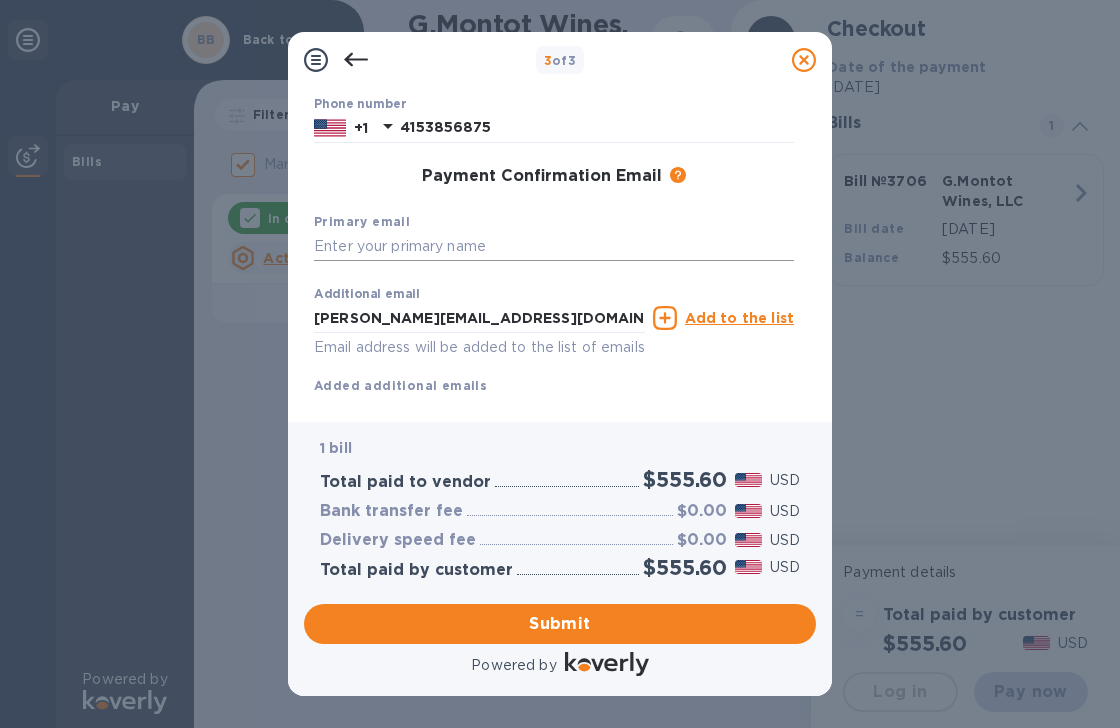 click at bounding box center [554, 247] 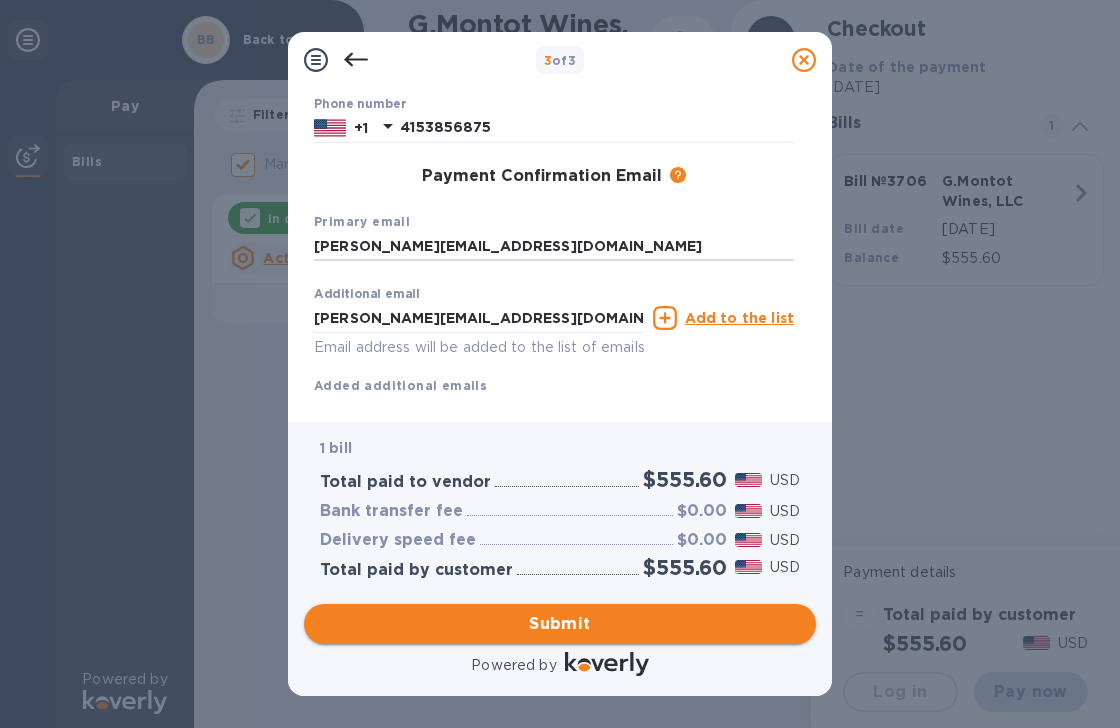type on "[PERSON_NAME][EMAIL_ADDRESS][DOMAIN_NAME]" 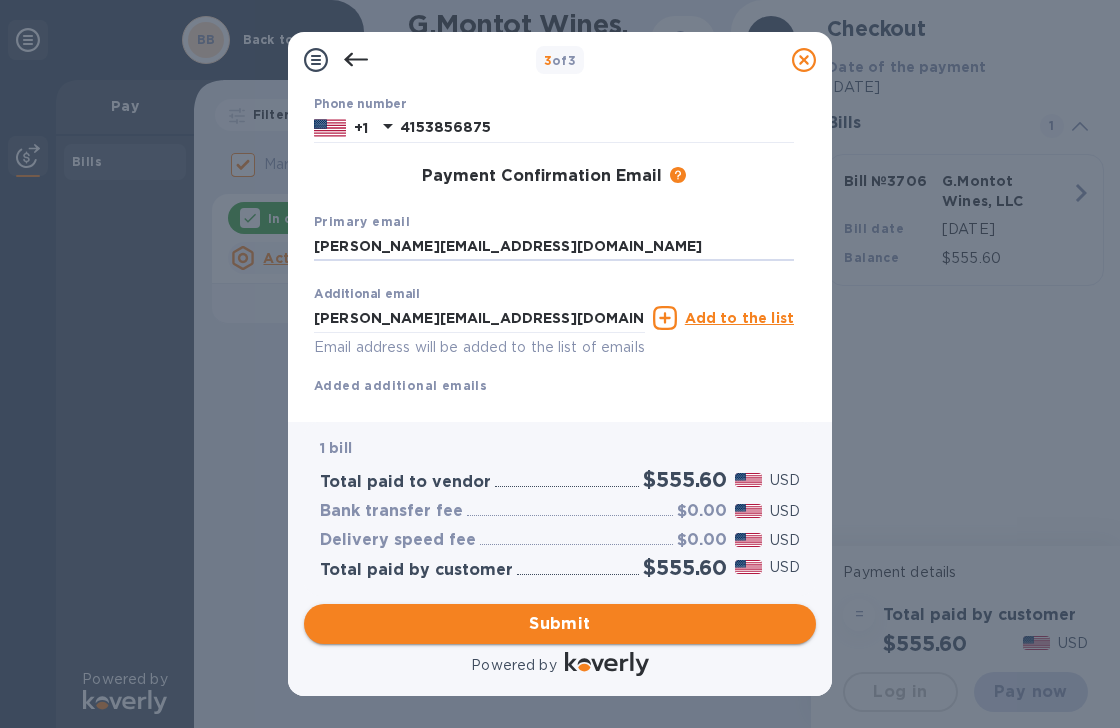 click on "Submit" at bounding box center (560, 624) 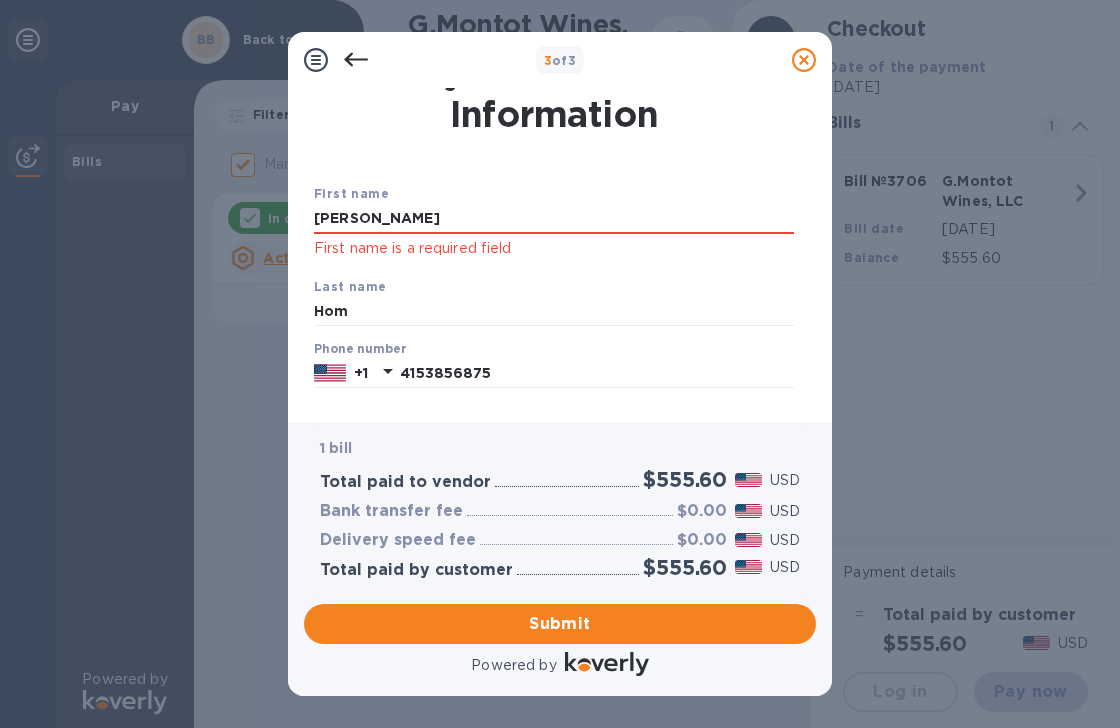 scroll, scrollTop: 0, scrollLeft: 0, axis: both 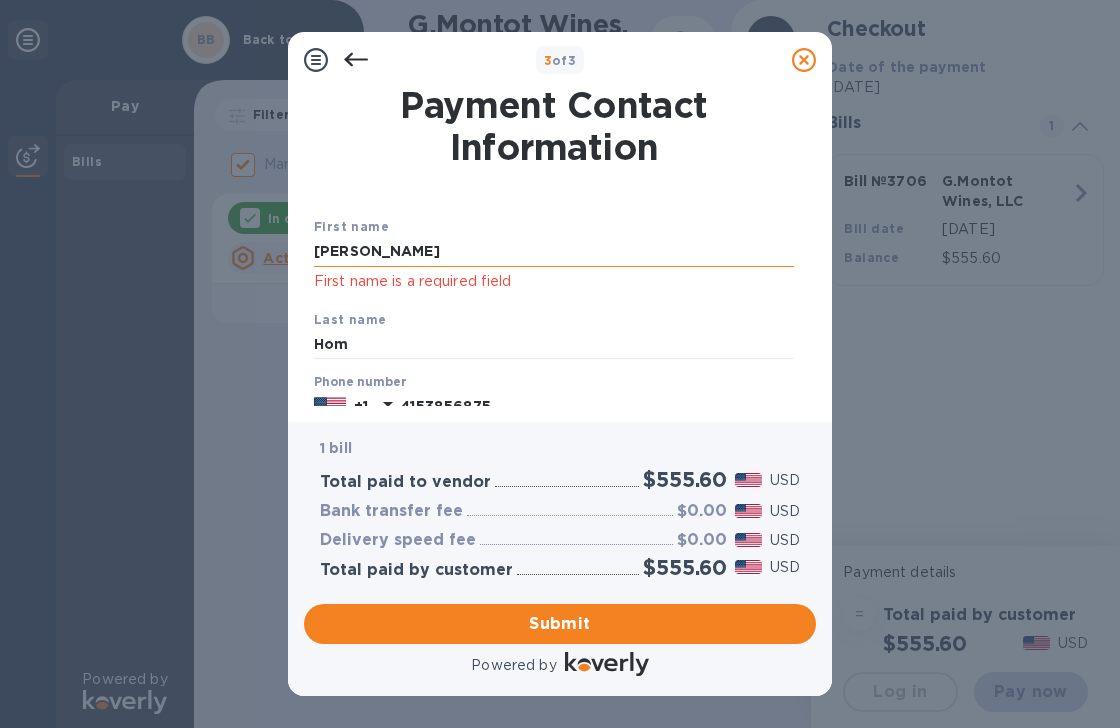 click on "[PERSON_NAME]" at bounding box center [554, 252] 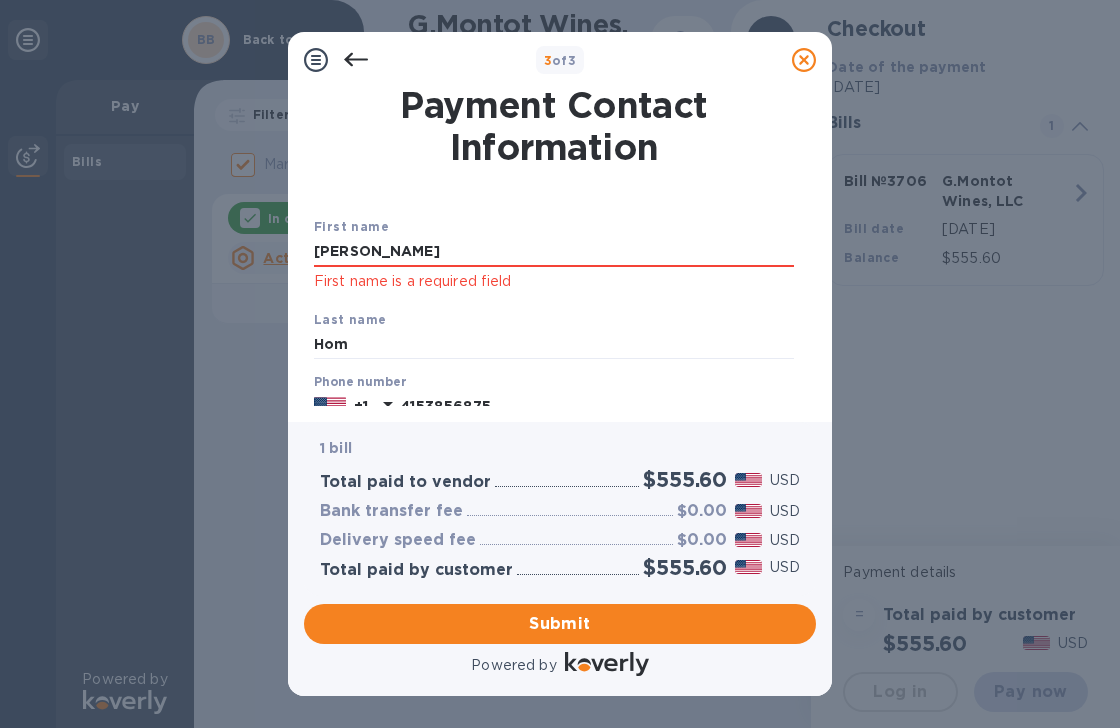 click on "Last name [PERSON_NAME]" at bounding box center (554, 334) 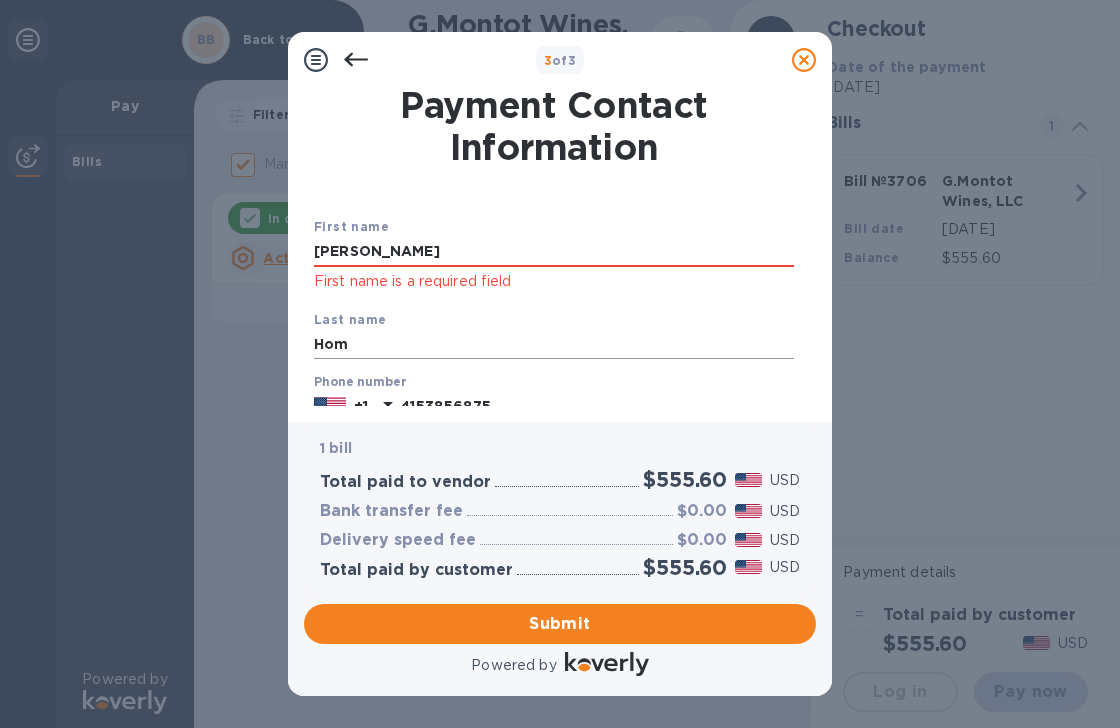 click on "Hom" at bounding box center [554, 345] 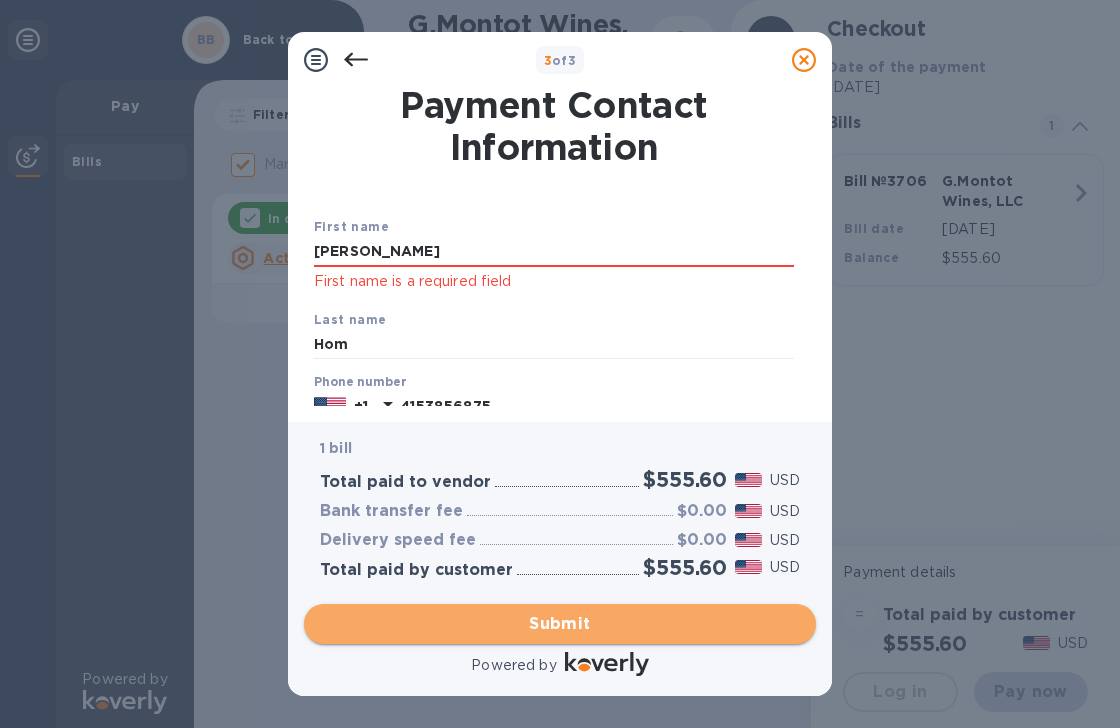click on "Submit" at bounding box center [560, 624] 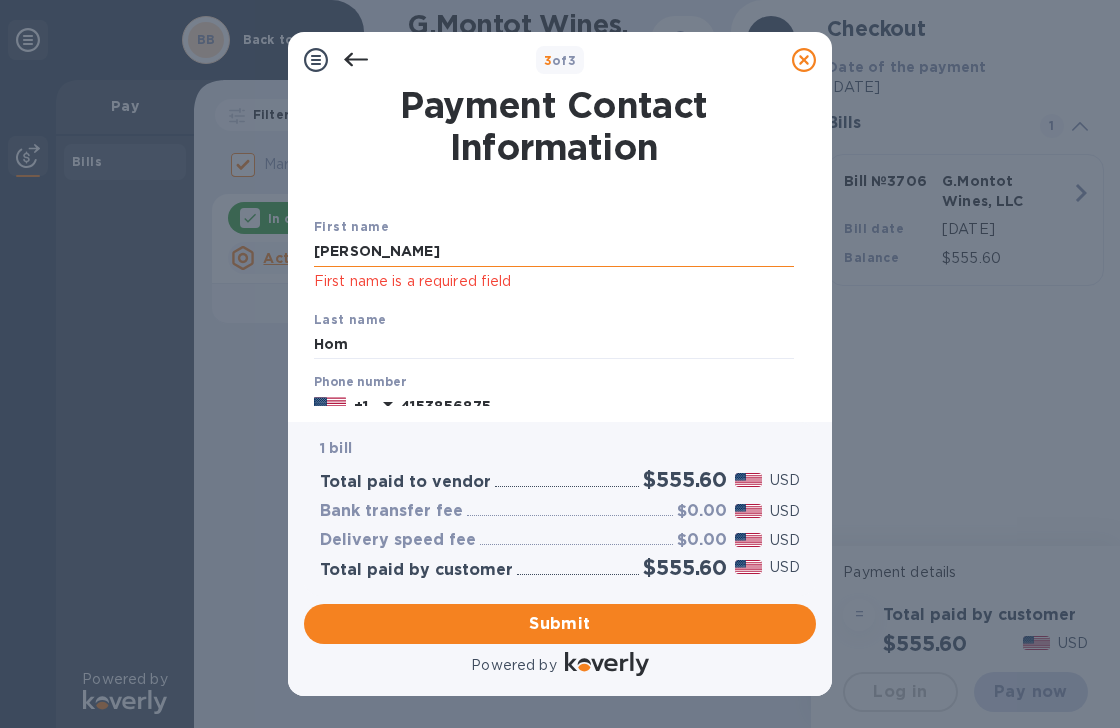 click on "[PERSON_NAME]" at bounding box center [554, 252] 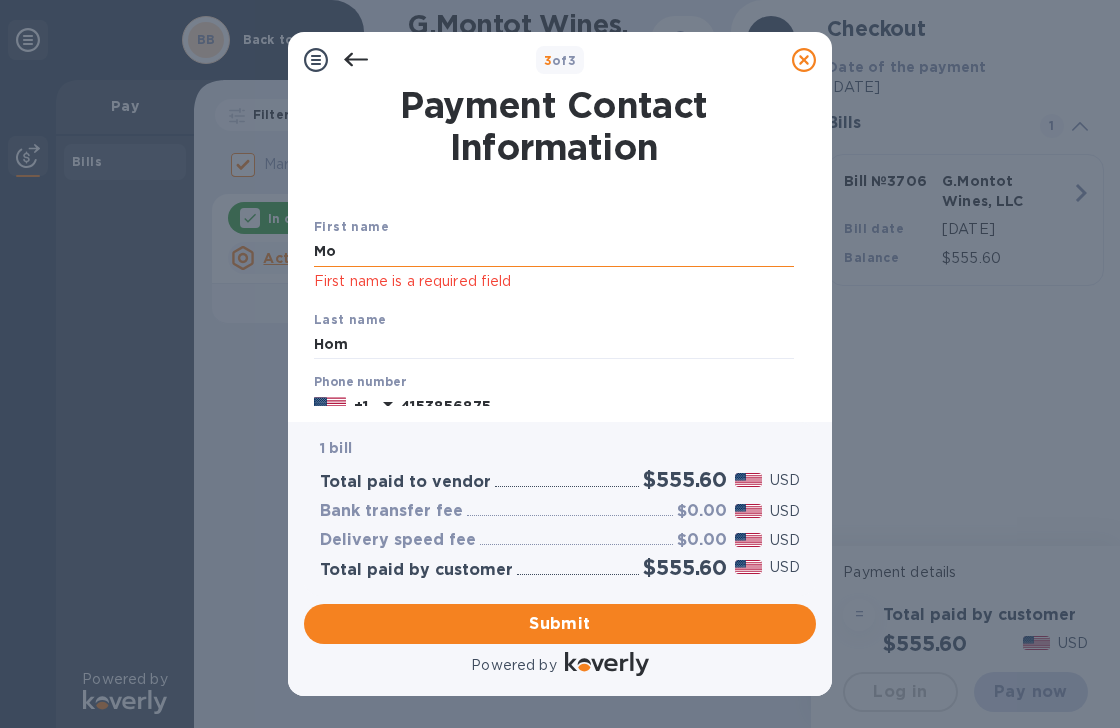 type on "M" 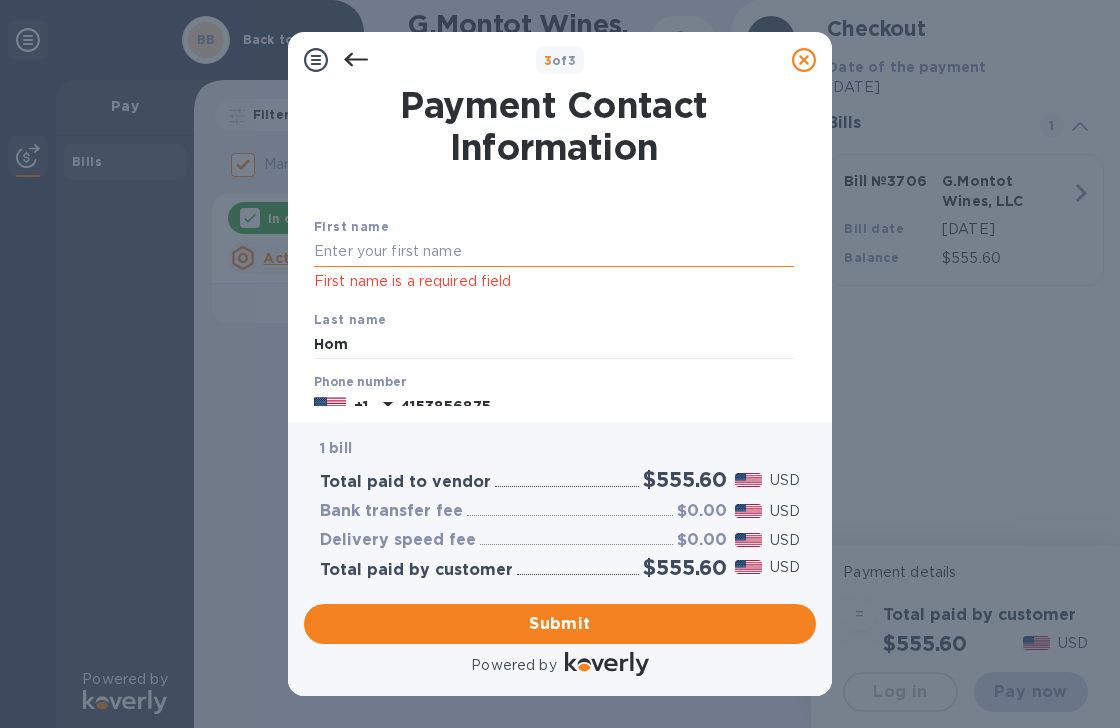 type on "m" 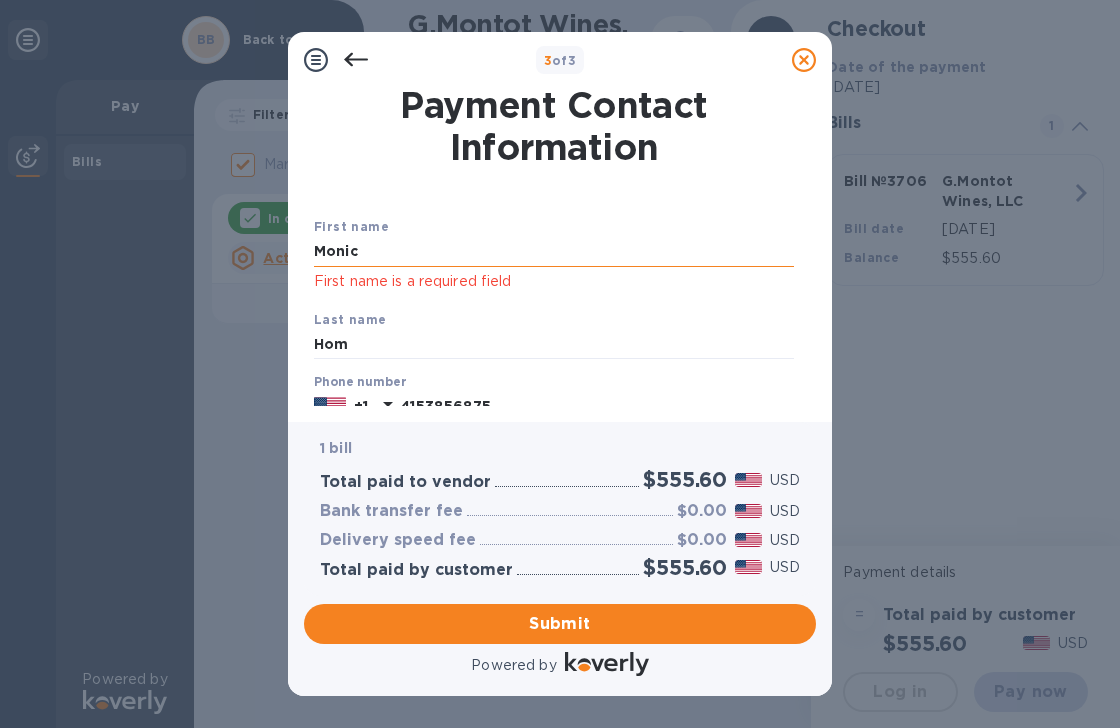 type on "[PERSON_NAME]" 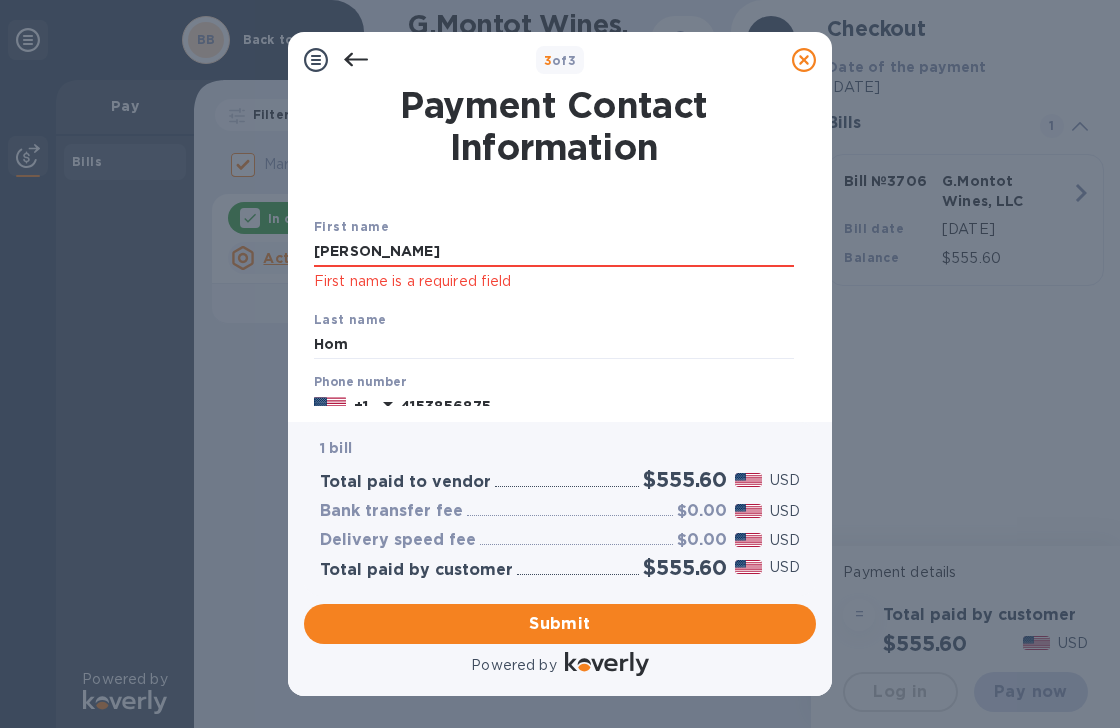 click on "Last name [PERSON_NAME]" at bounding box center [554, 334] 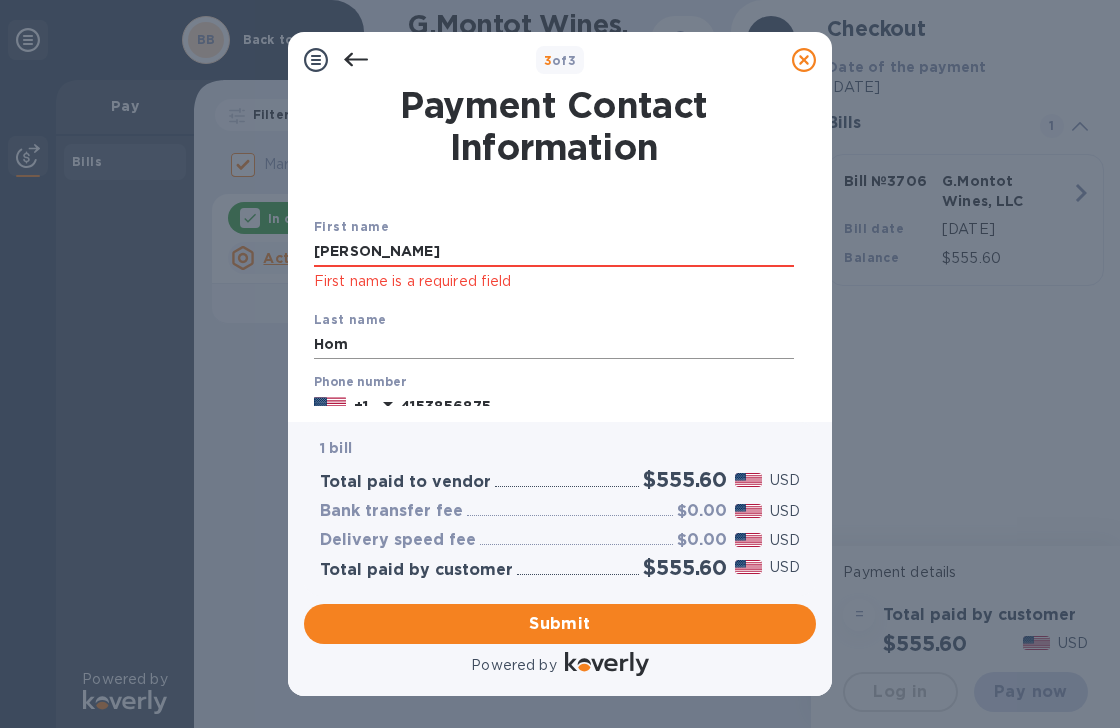 click on "Hom" at bounding box center [554, 345] 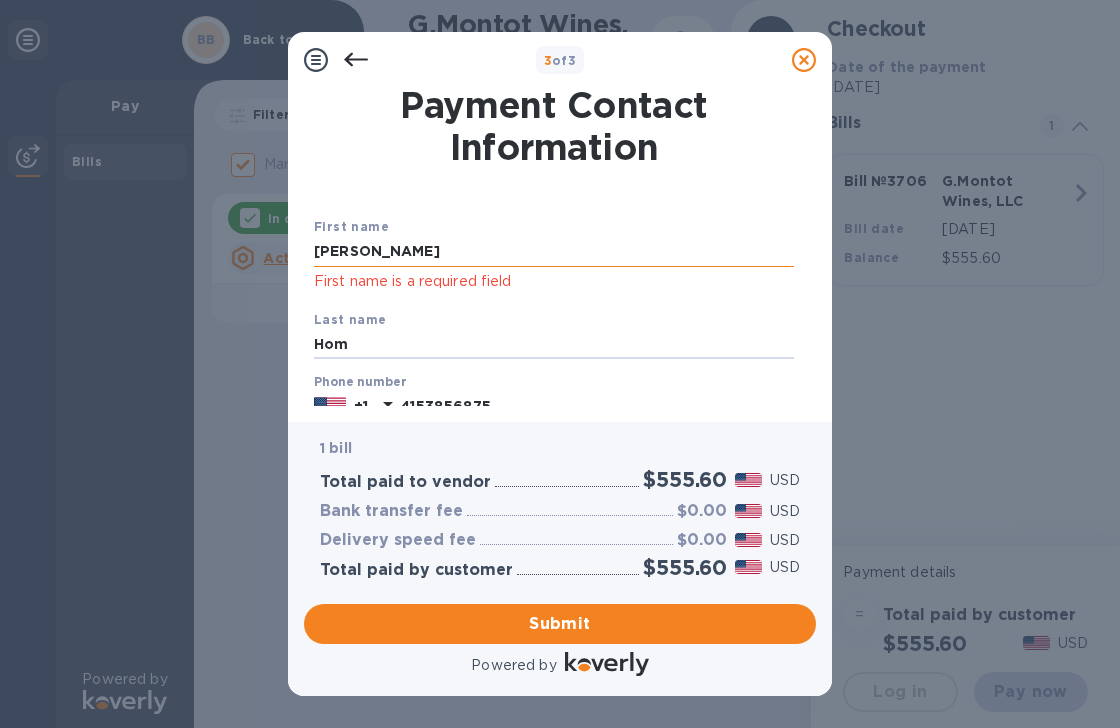 click on "[PERSON_NAME]" at bounding box center [554, 252] 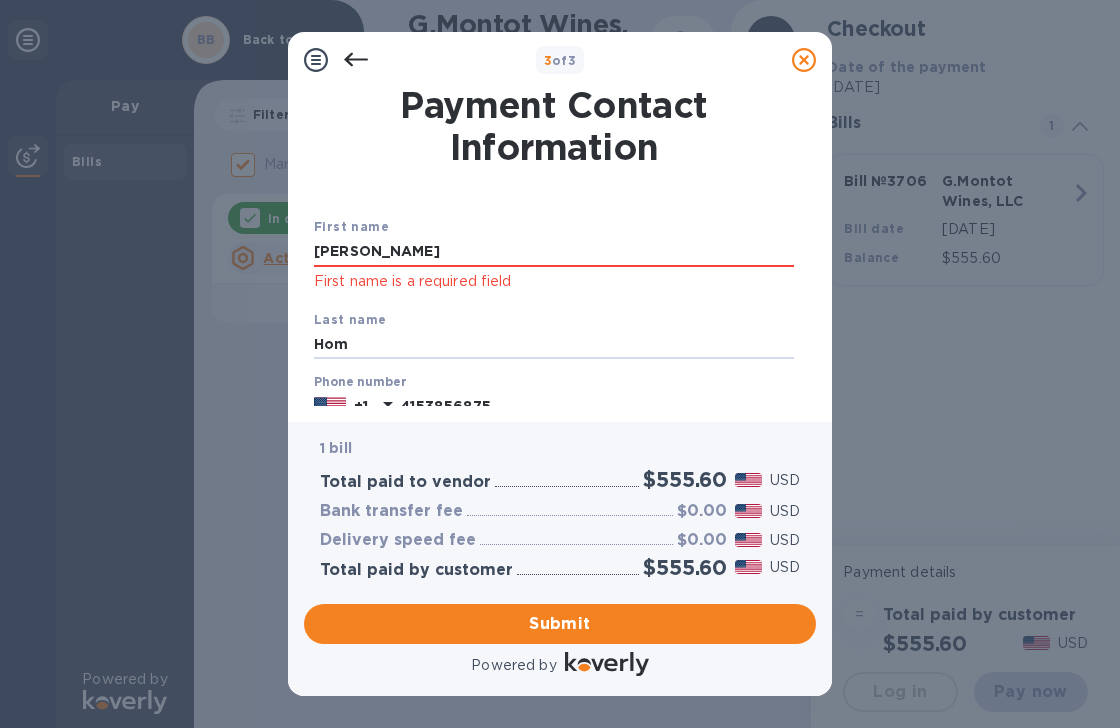click on "First name is a required field" 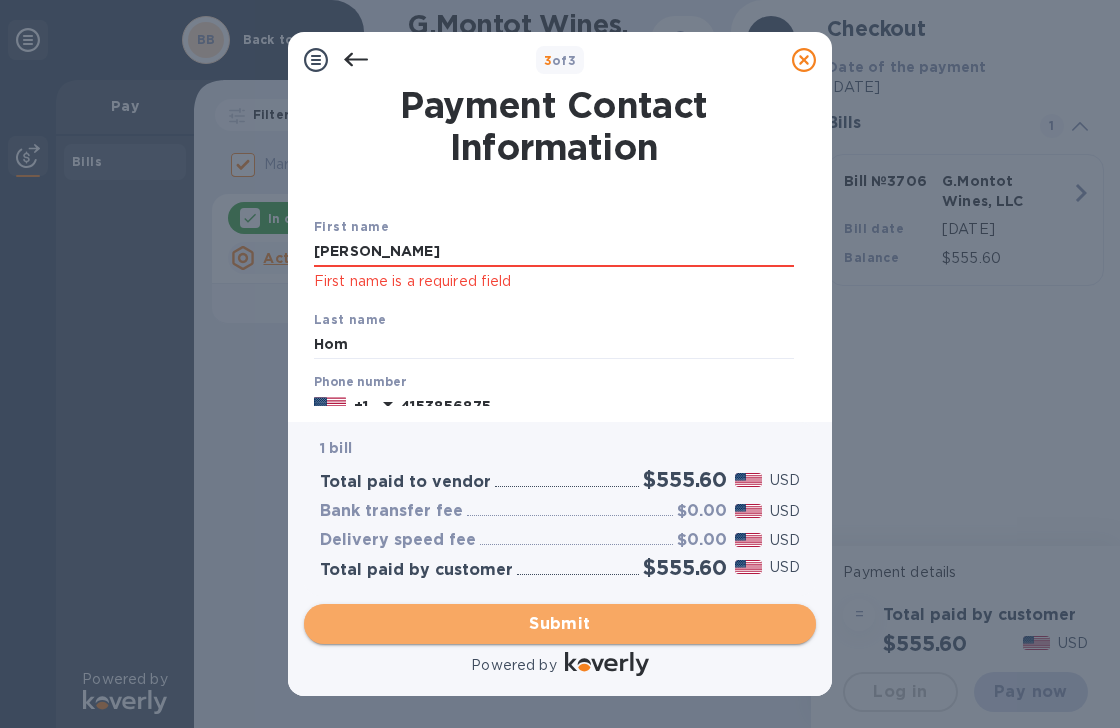 click on "Submit" at bounding box center [560, 624] 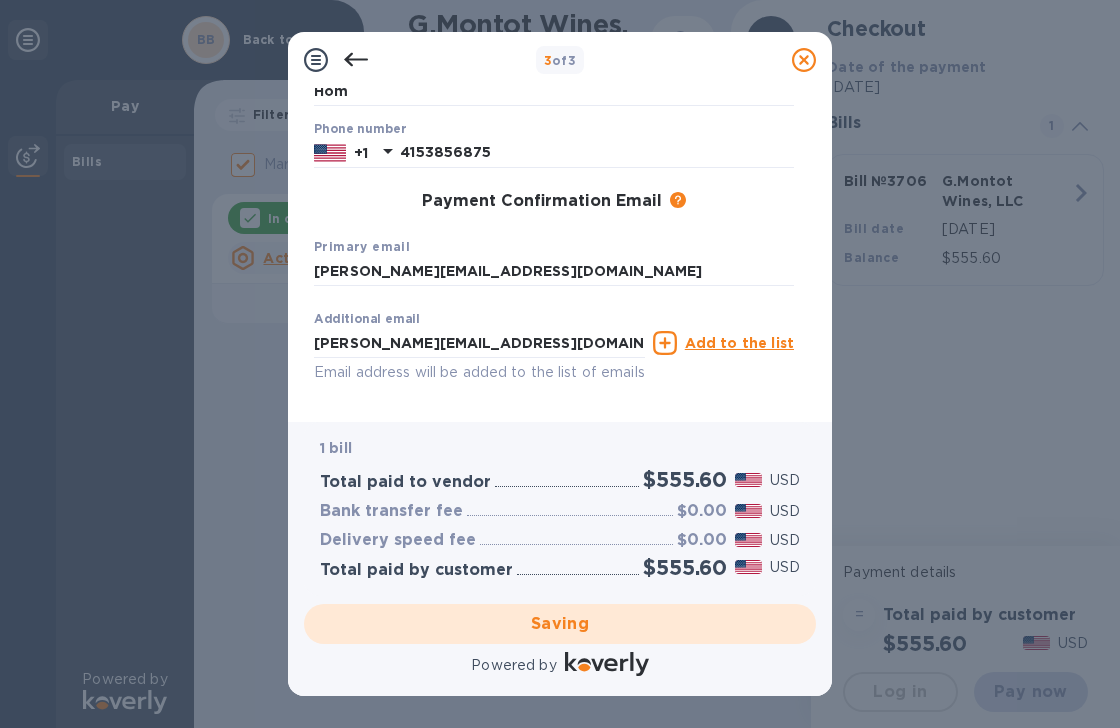 scroll, scrollTop: 299, scrollLeft: 0, axis: vertical 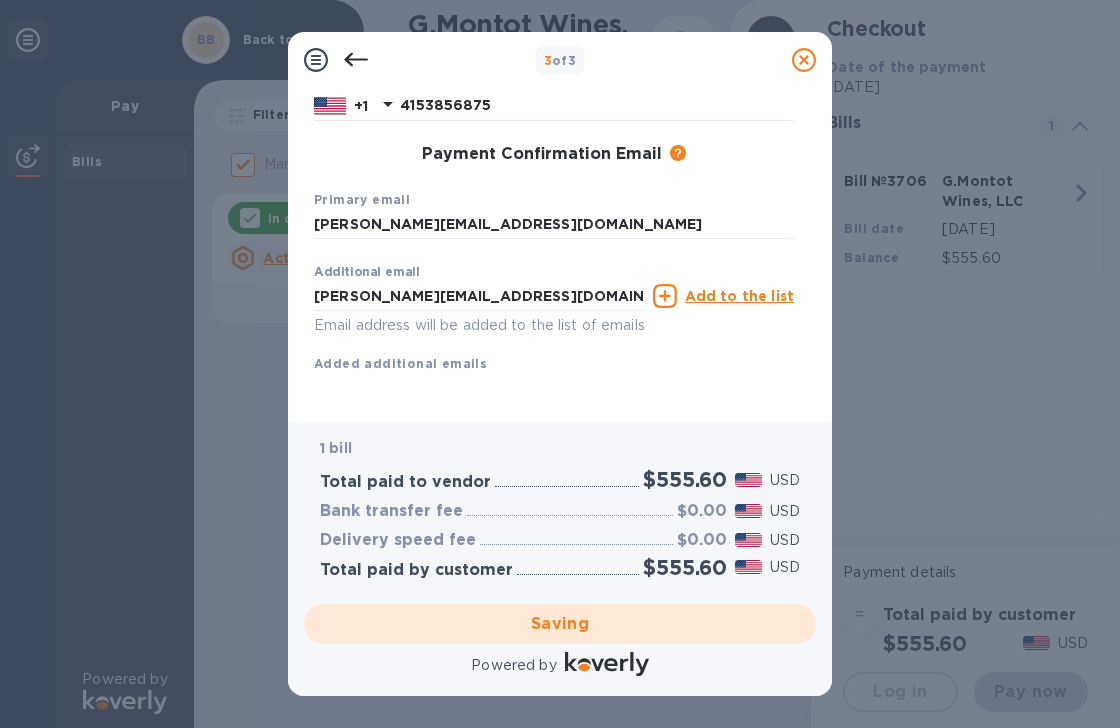 checkbox on "false" 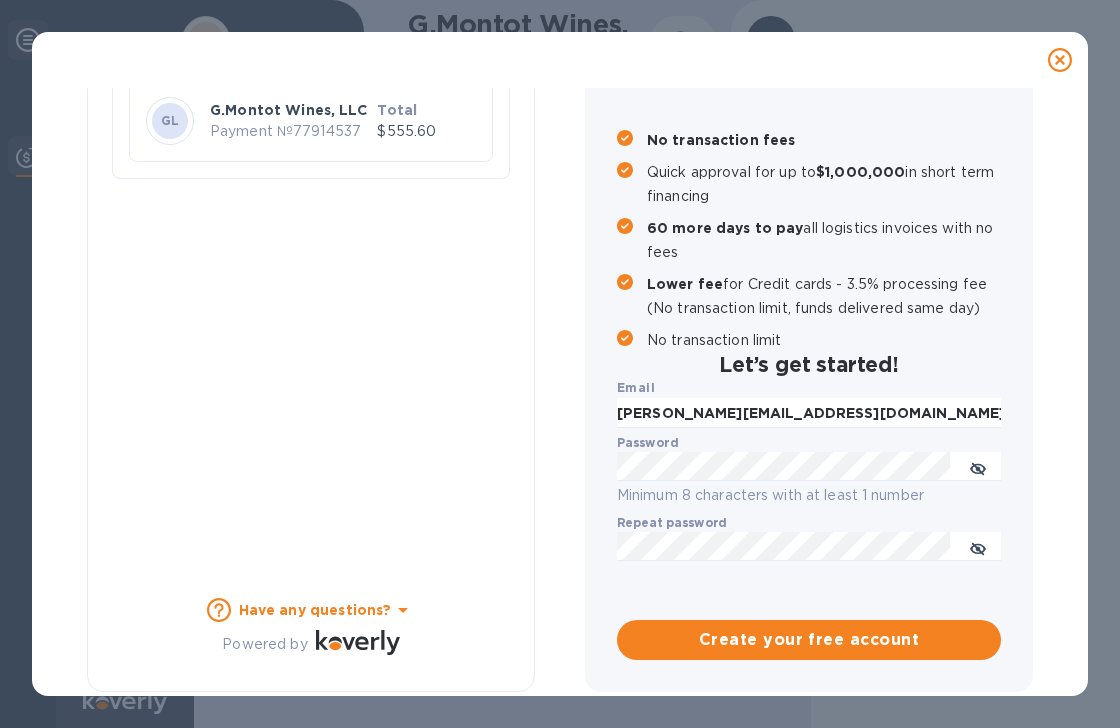 scroll, scrollTop: 0, scrollLeft: 0, axis: both 